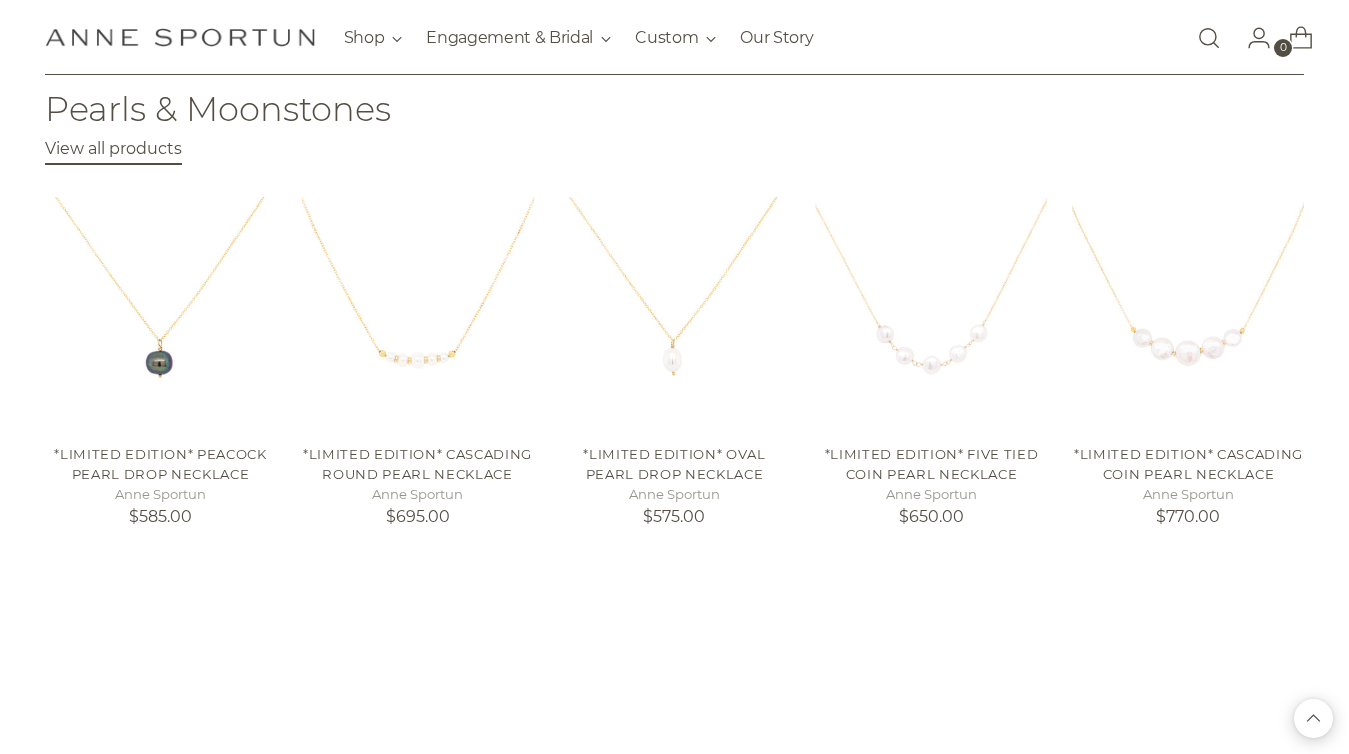 scroll, scrollTop: 813, scrollLeft: 0, axis: vertical 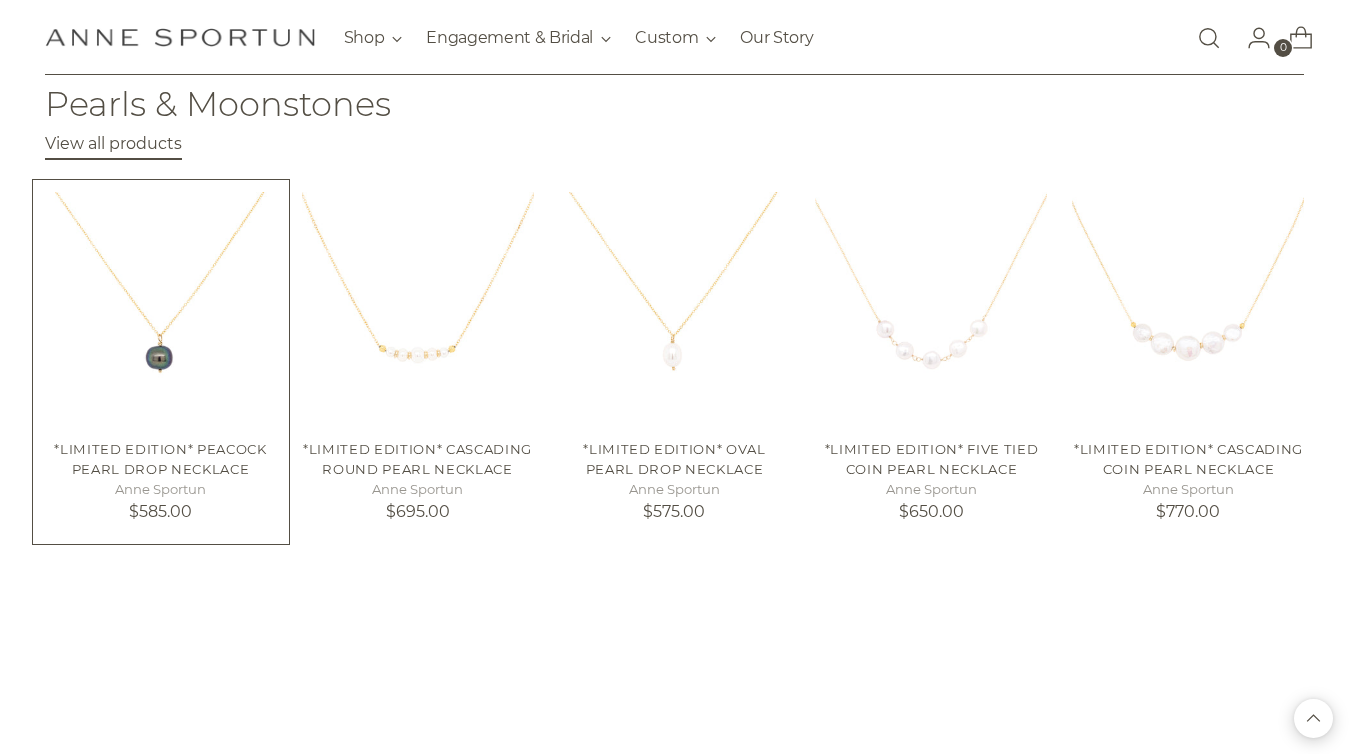 click at bounding box center (0, 0) 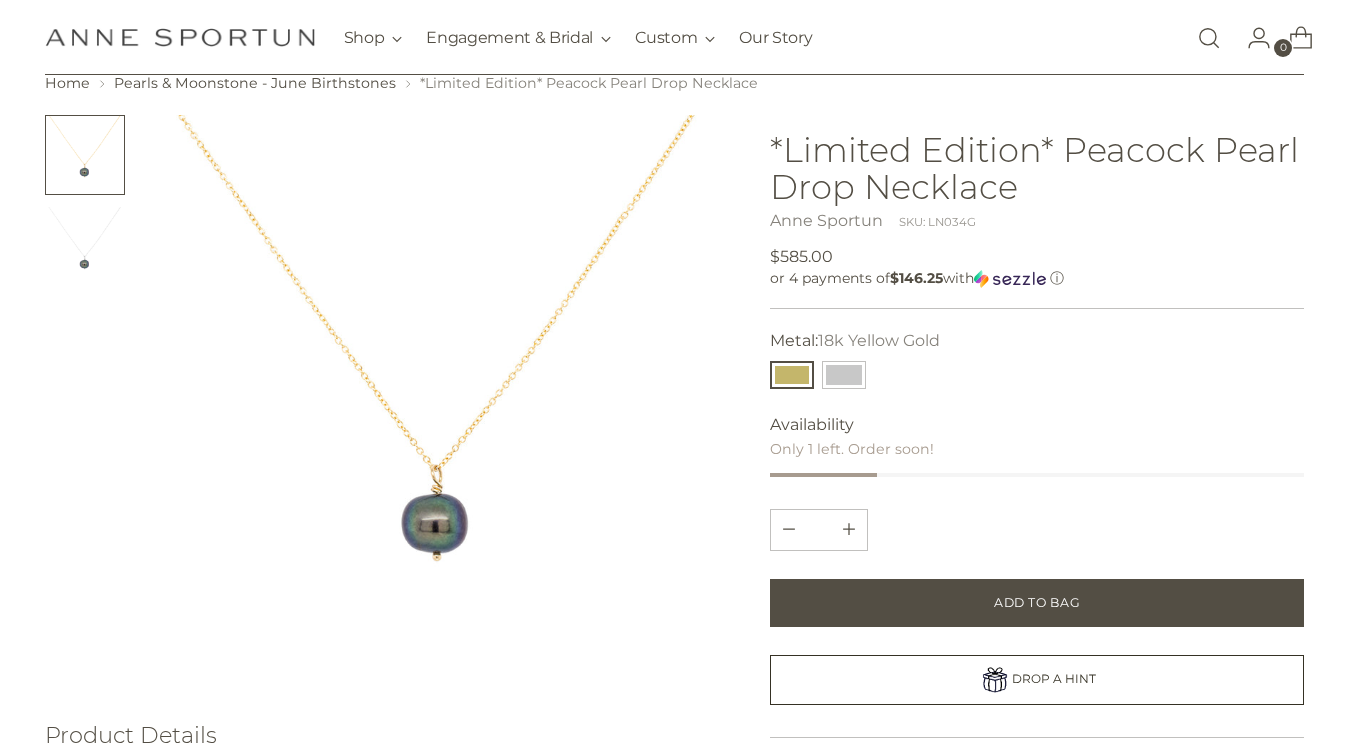 scroll, scrollTop: 201, scrollLeft: 0, axis: vertical 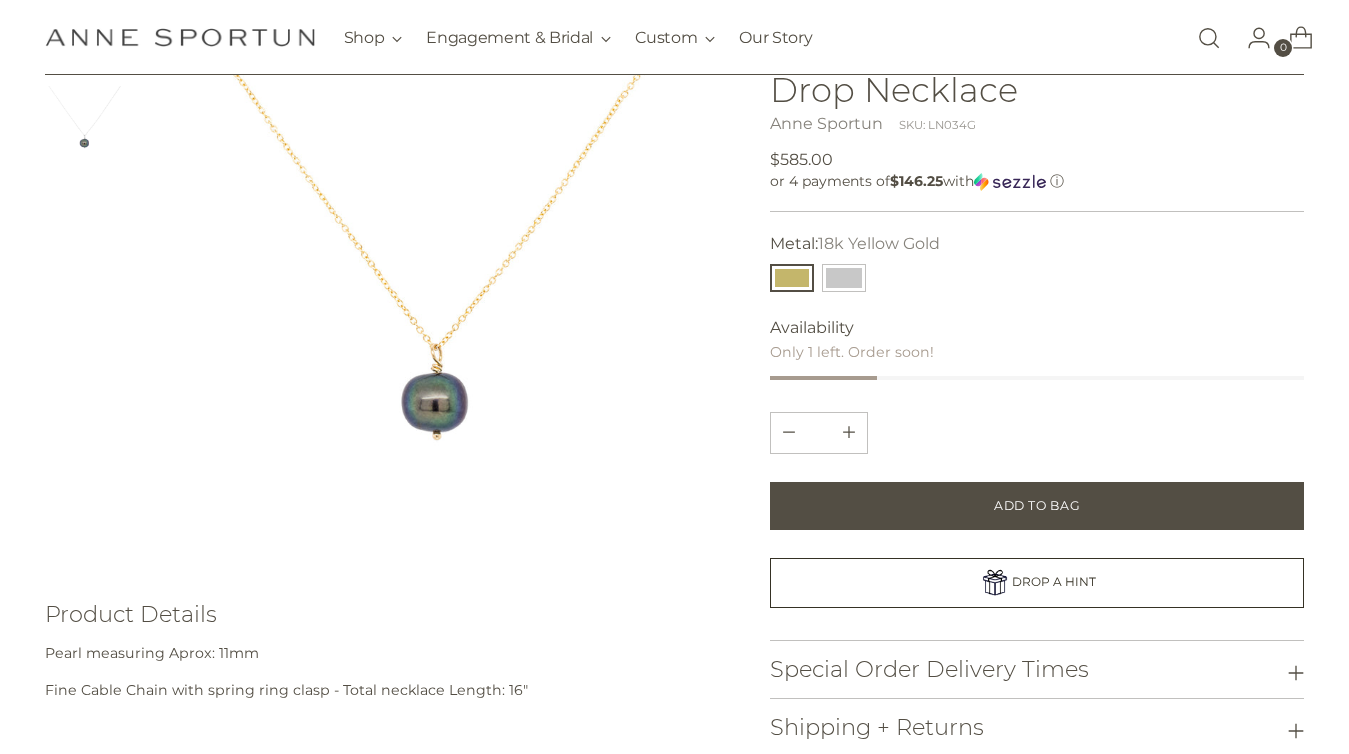 click at bounding box center [439, 280] 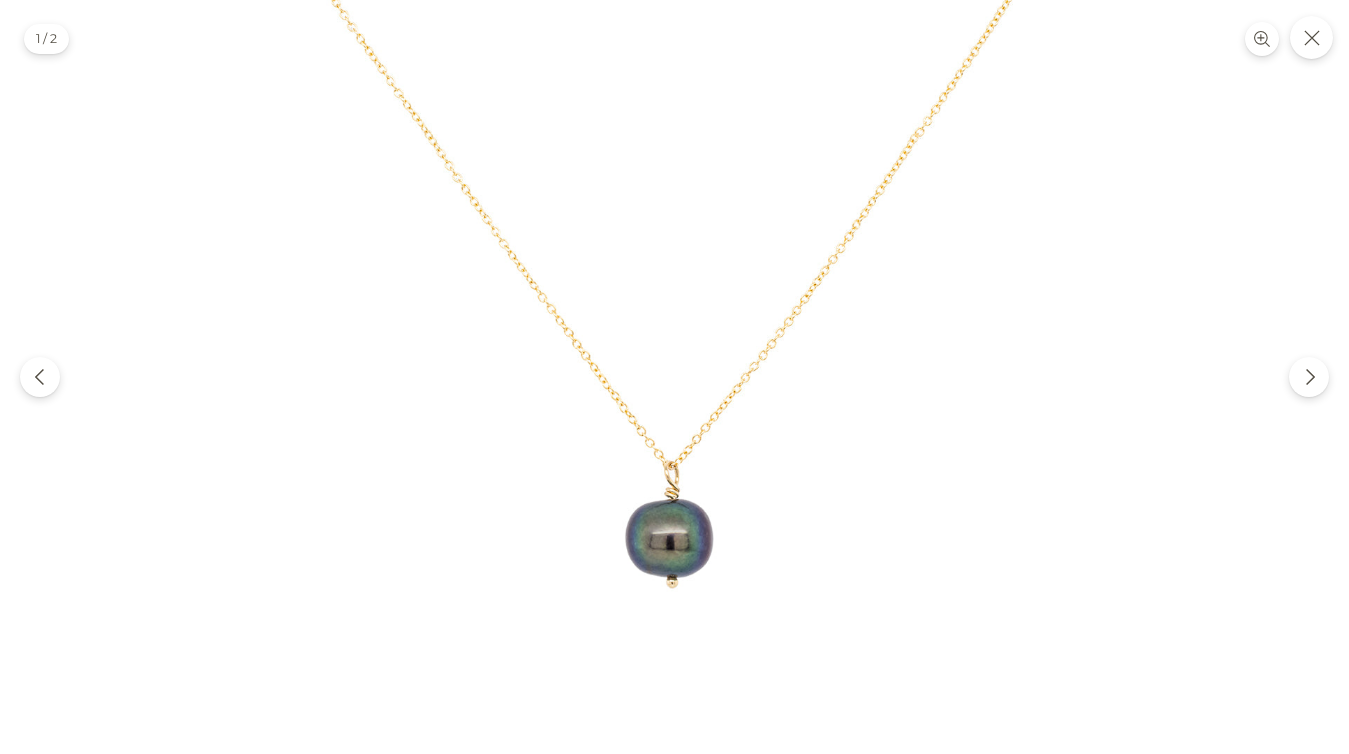 click at bounding box center [675, 377] 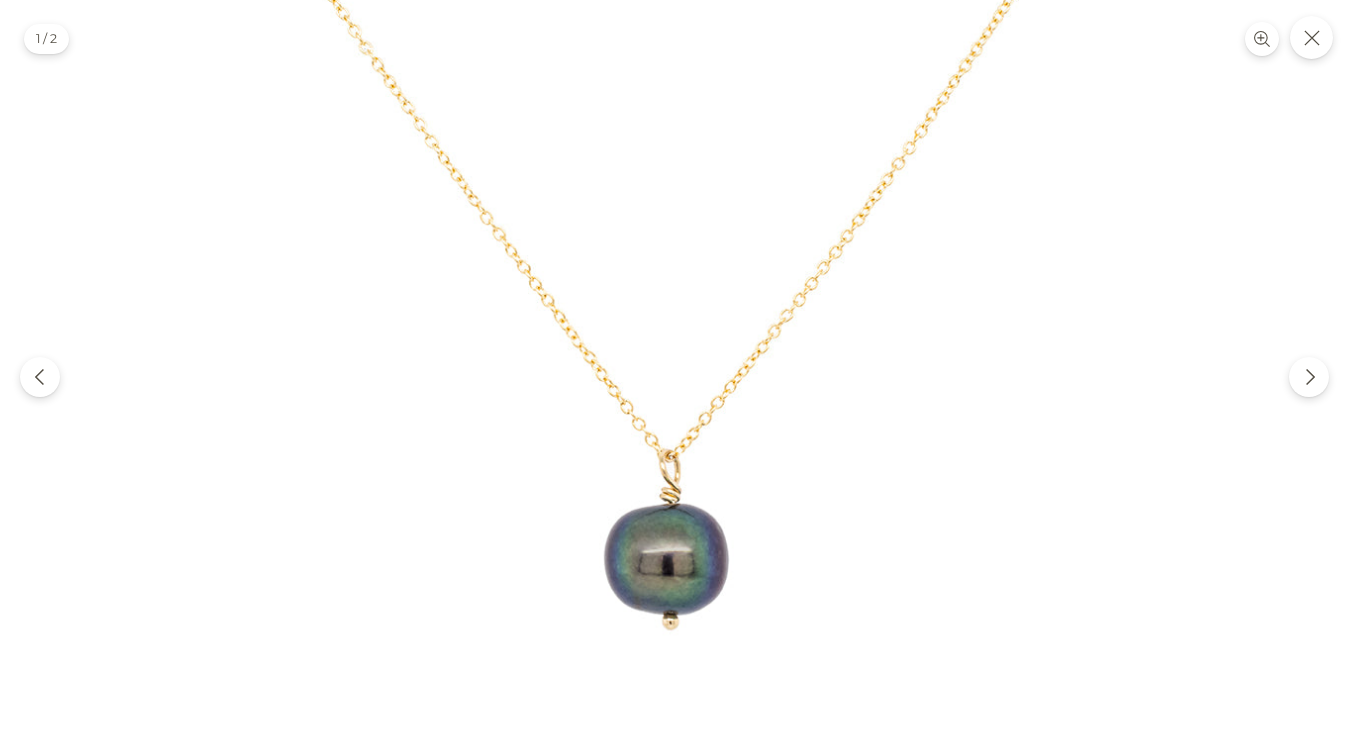 click at bounding box center [674, 330] 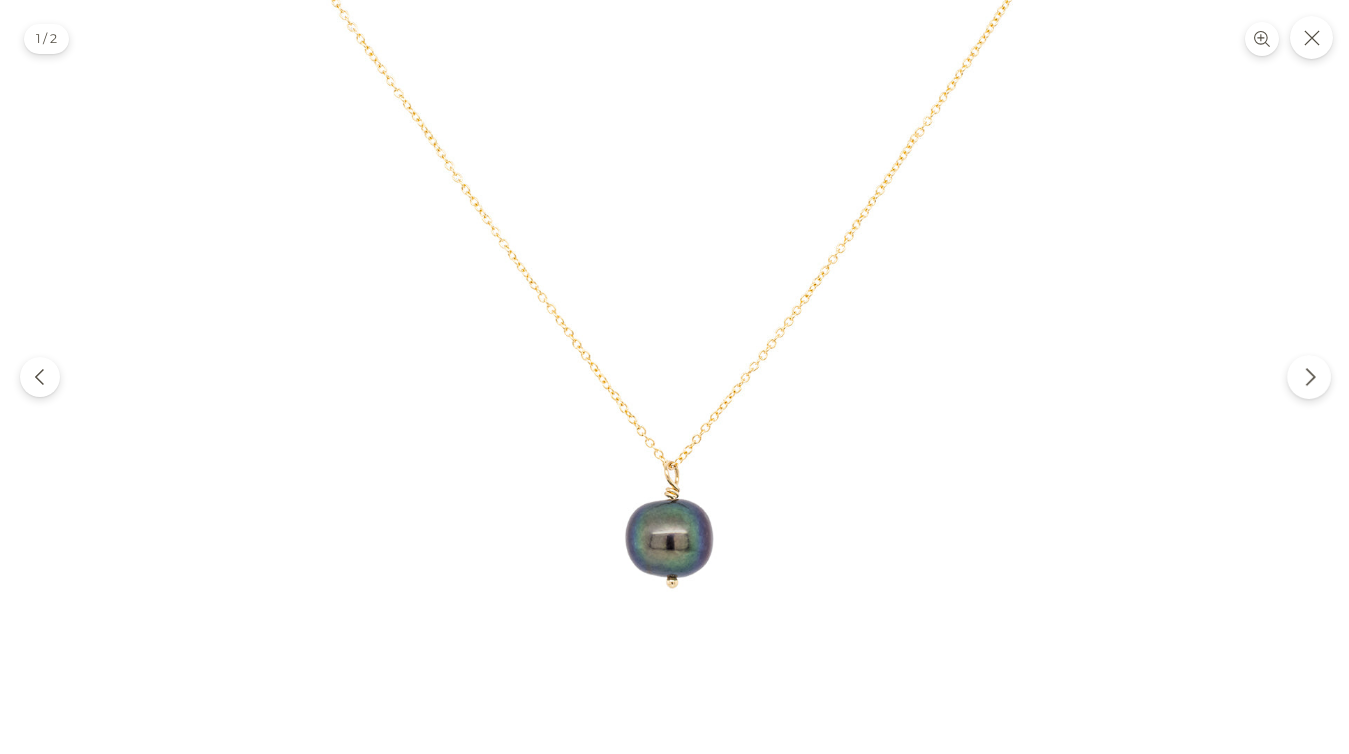 click 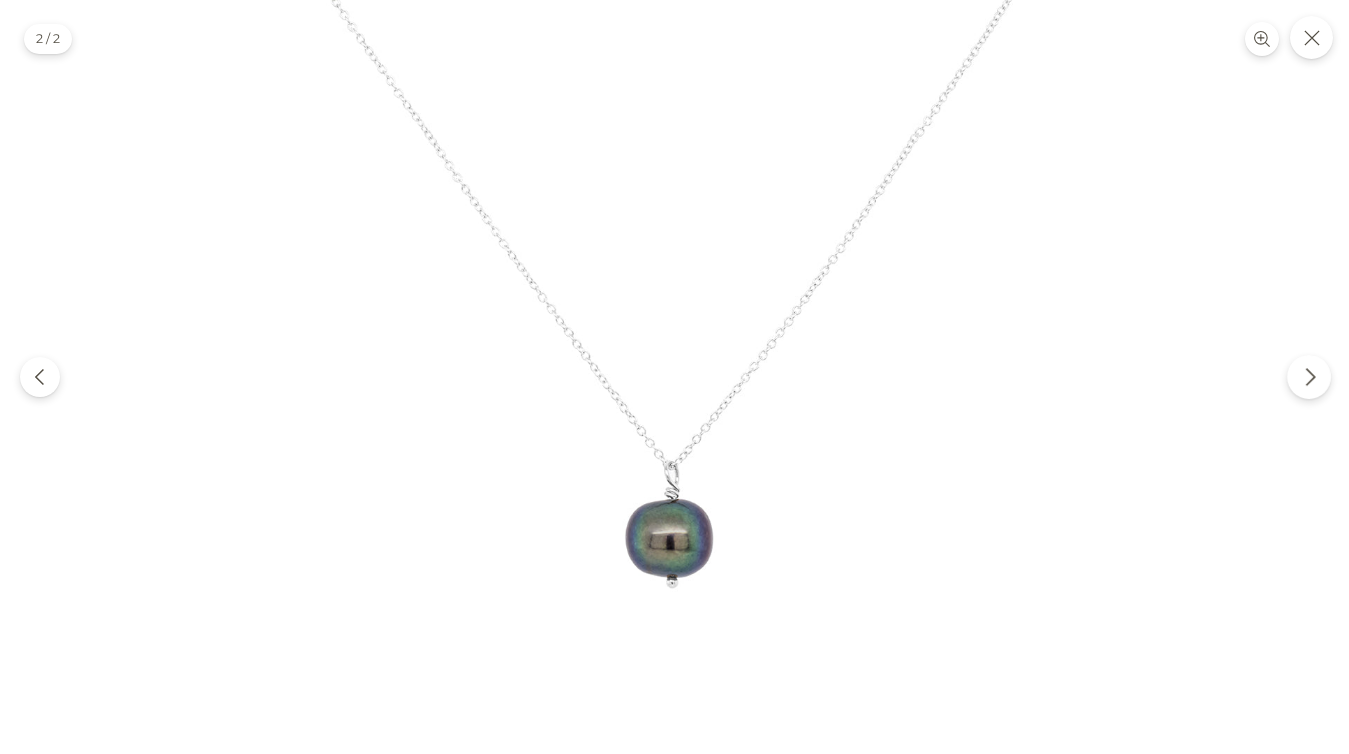 click 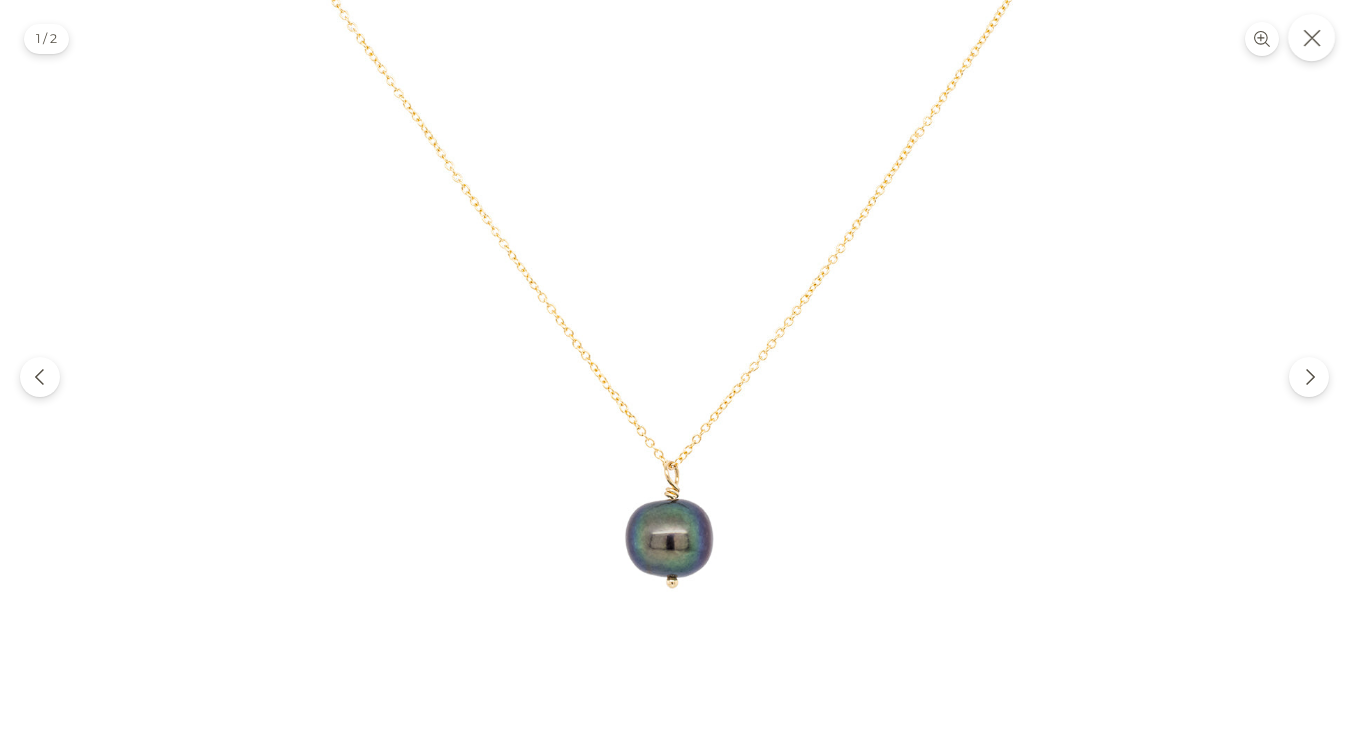 click 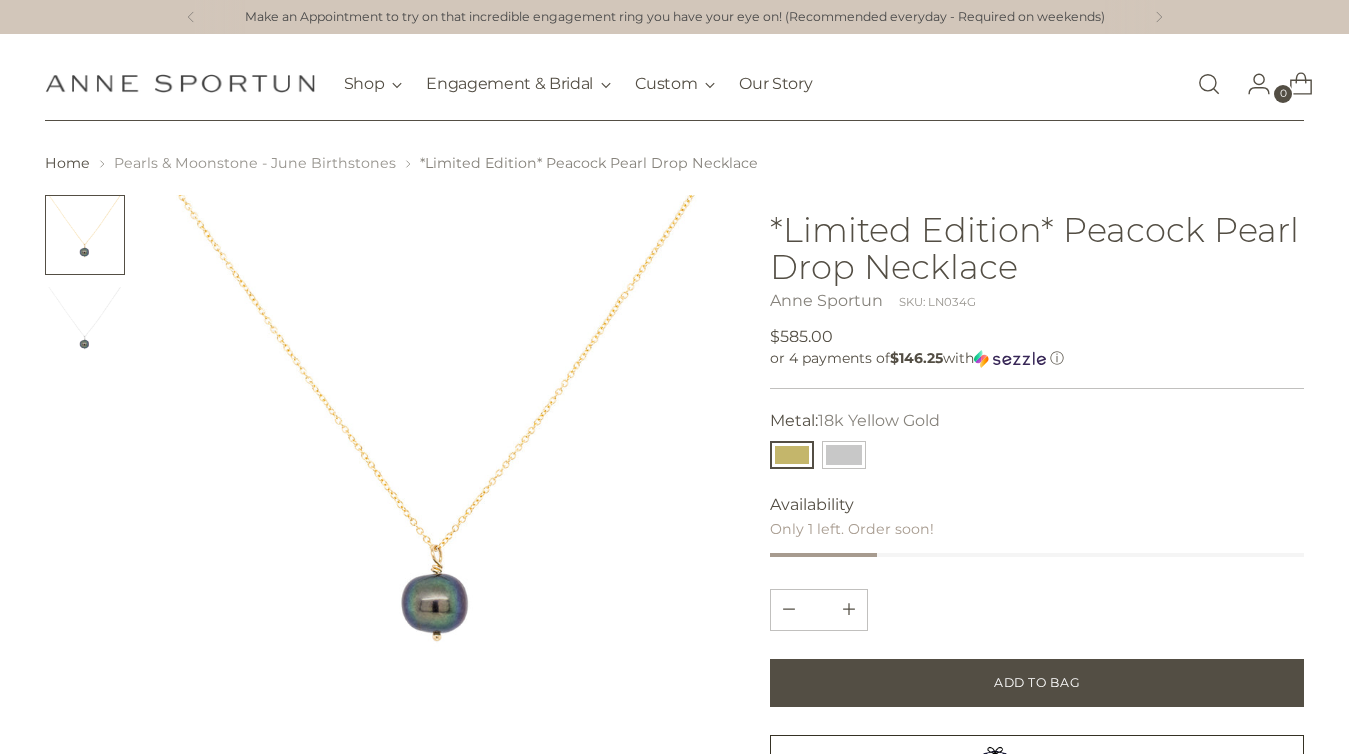 scroll, scrollTop: 0, scrollLeft: 0, axis: both 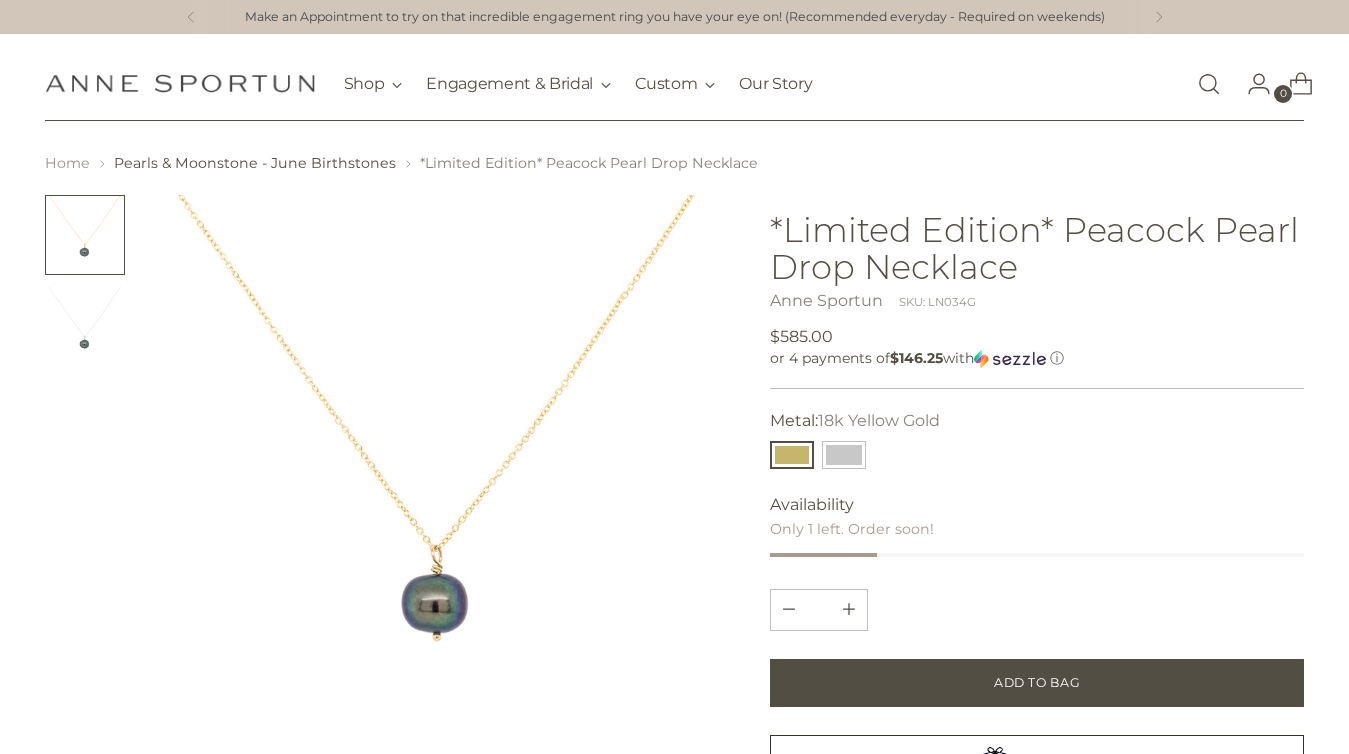 click on "Home" at bounding box center [67, 163] 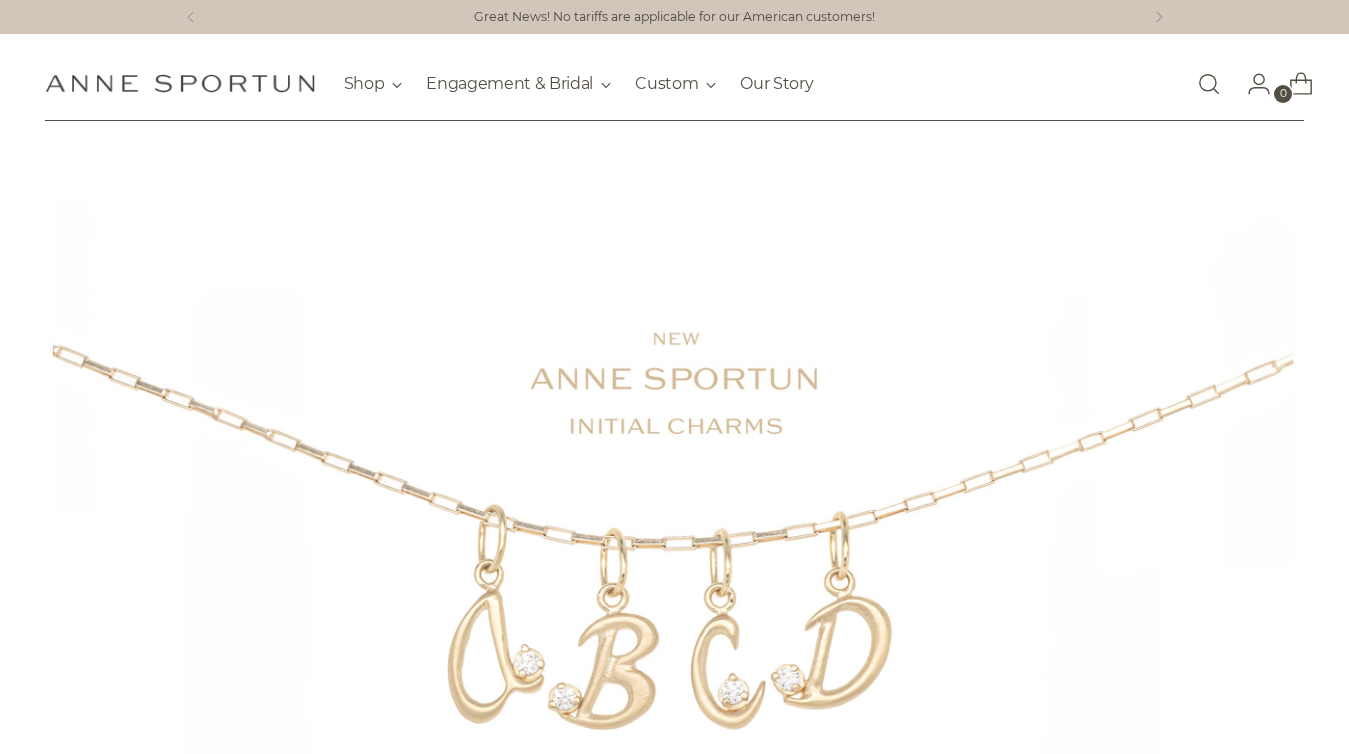 scroll, scrollTop: 0, scrollLeft: 0, axis: both 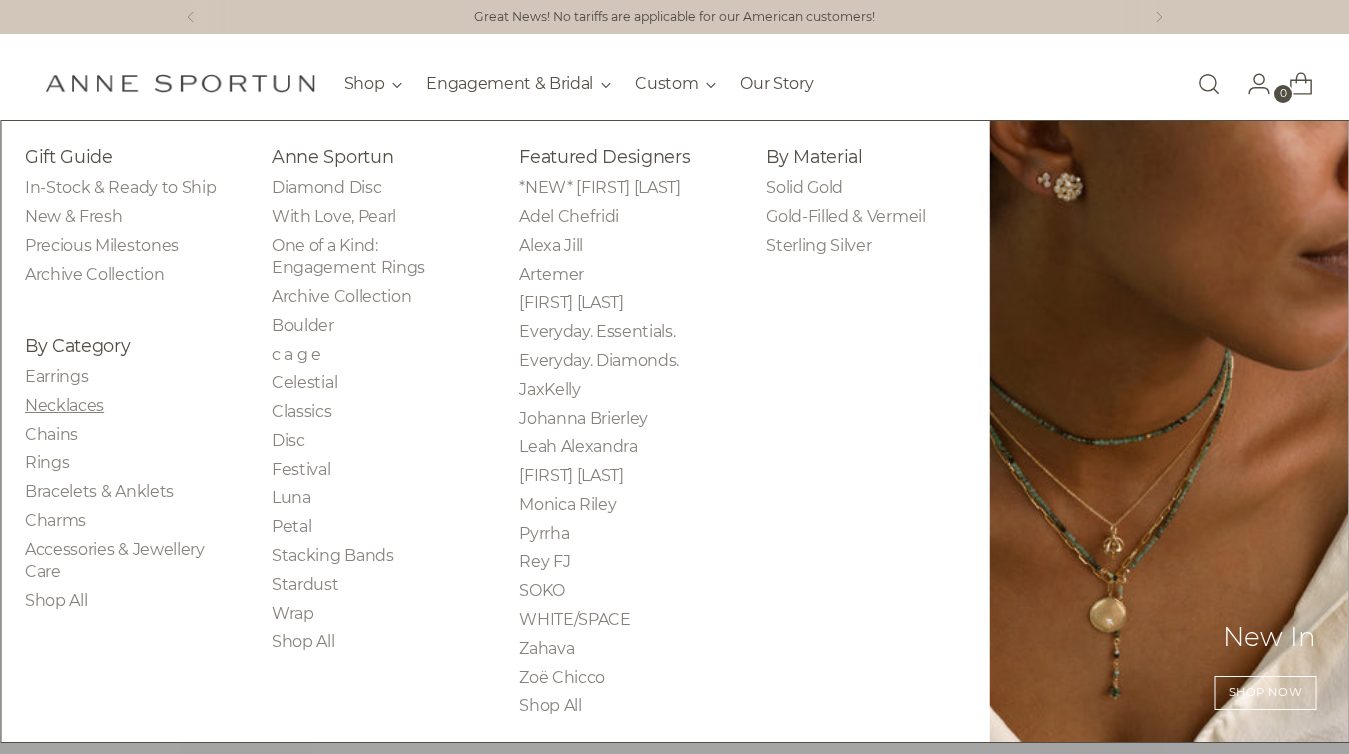 click on "Necklaces" at bounding box center [64, 405] 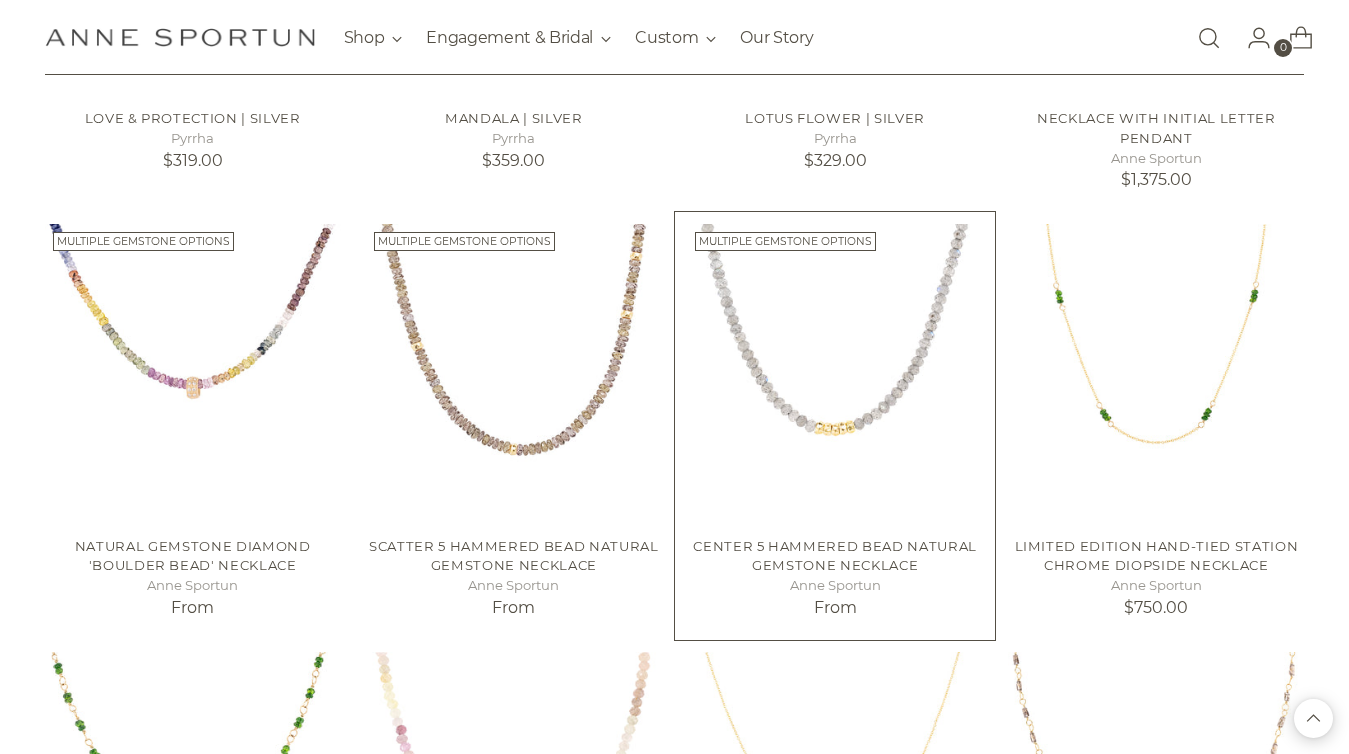 scroll, scrollTop: 1544, scrollLeft: 0, axis: vertical 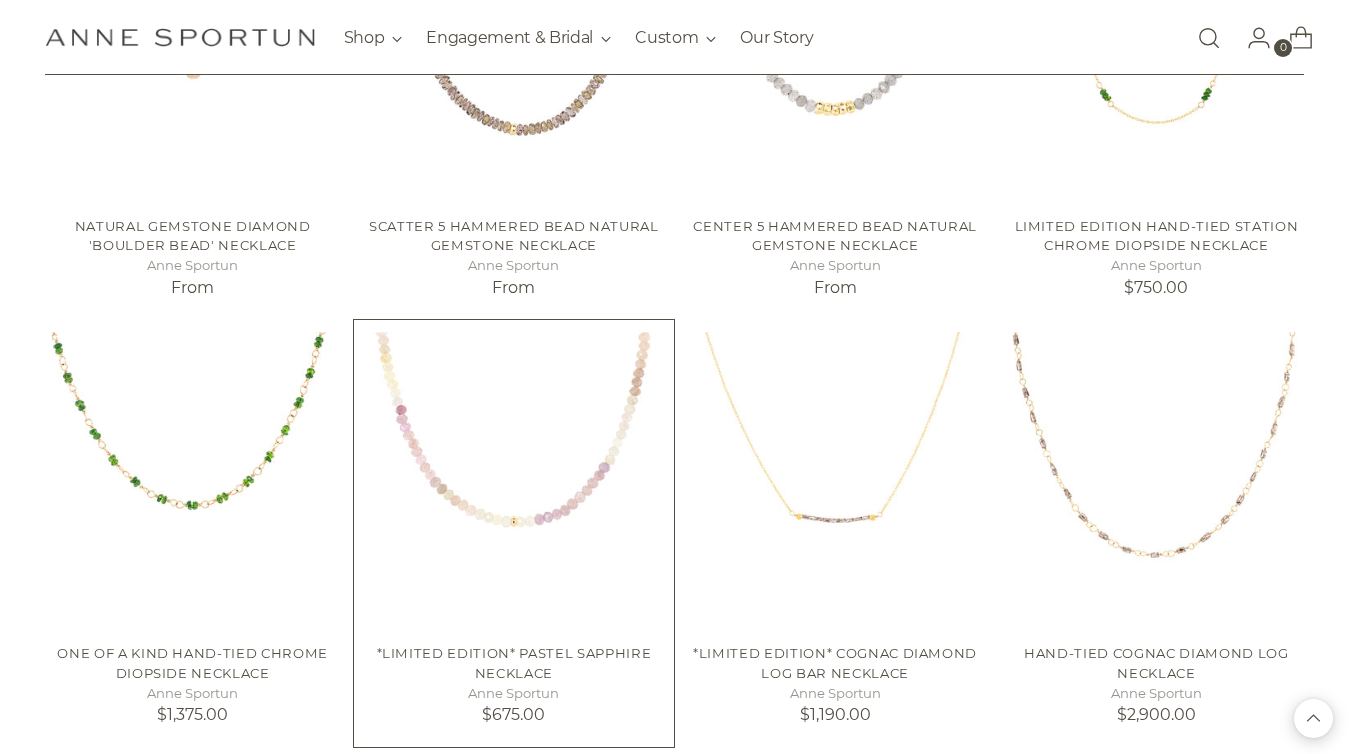 click on "*Limited Edition* Pastel Sapphire Necklace" at bounding box center [514, 663] 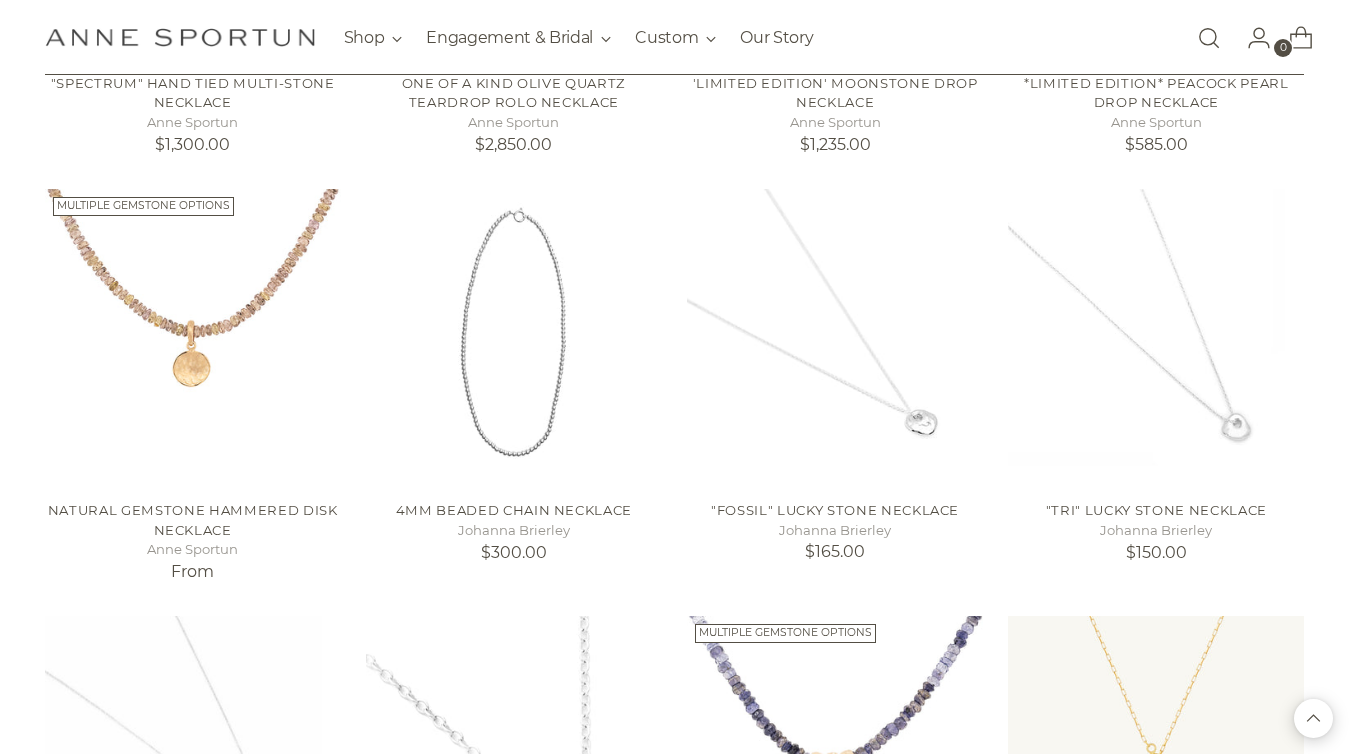 scroll, scrollTop: 2860, scrollLeft: 0, axis: vertical 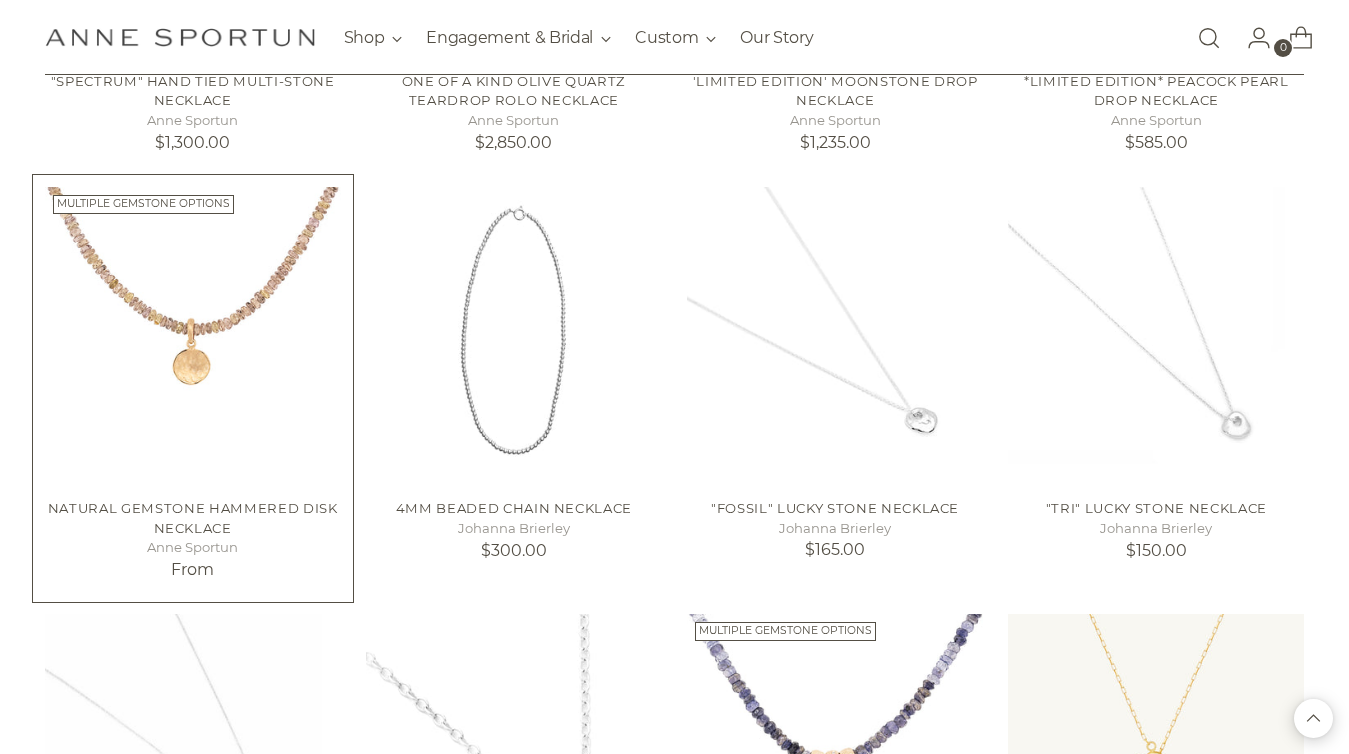 click on "Natural Gemstone Hammered Disk Necklace" at bounding box center (193, 518) 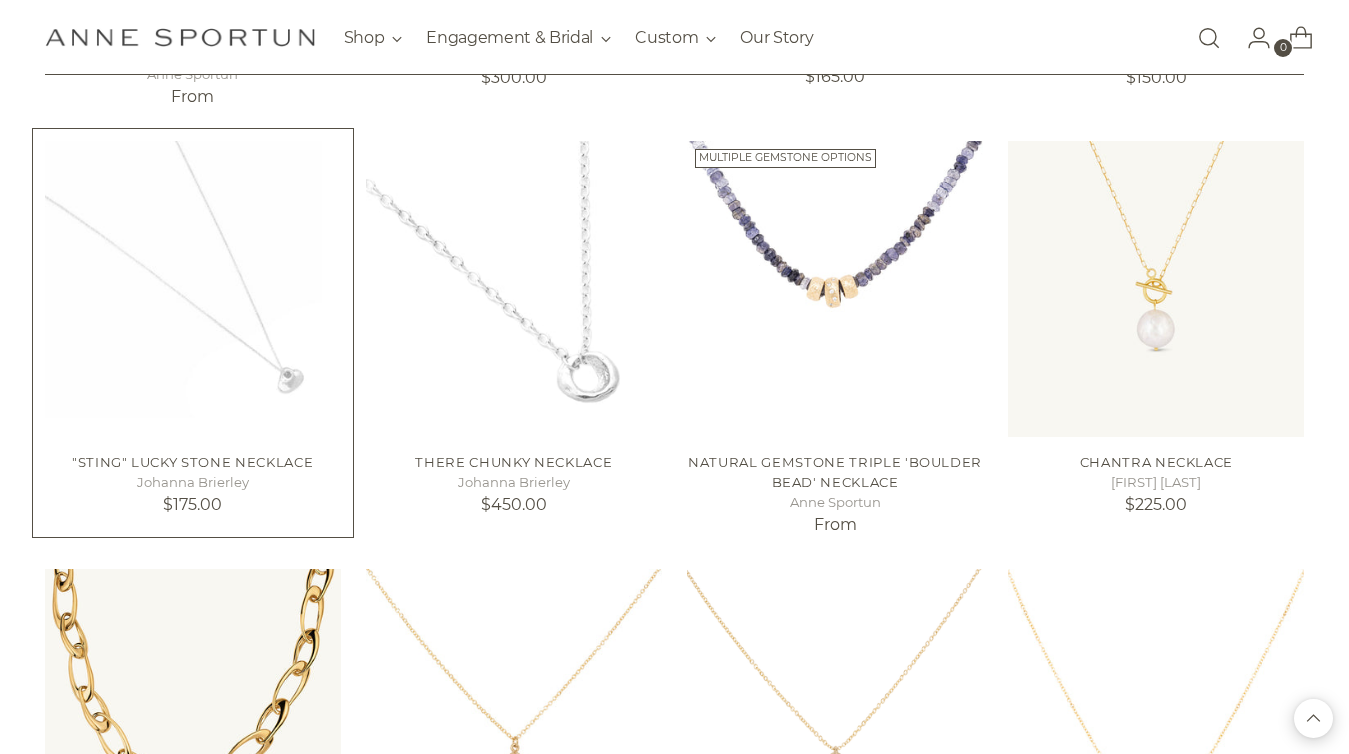 scroll, scrollTop: 3335, scrollLeft: 0, axis: vertical 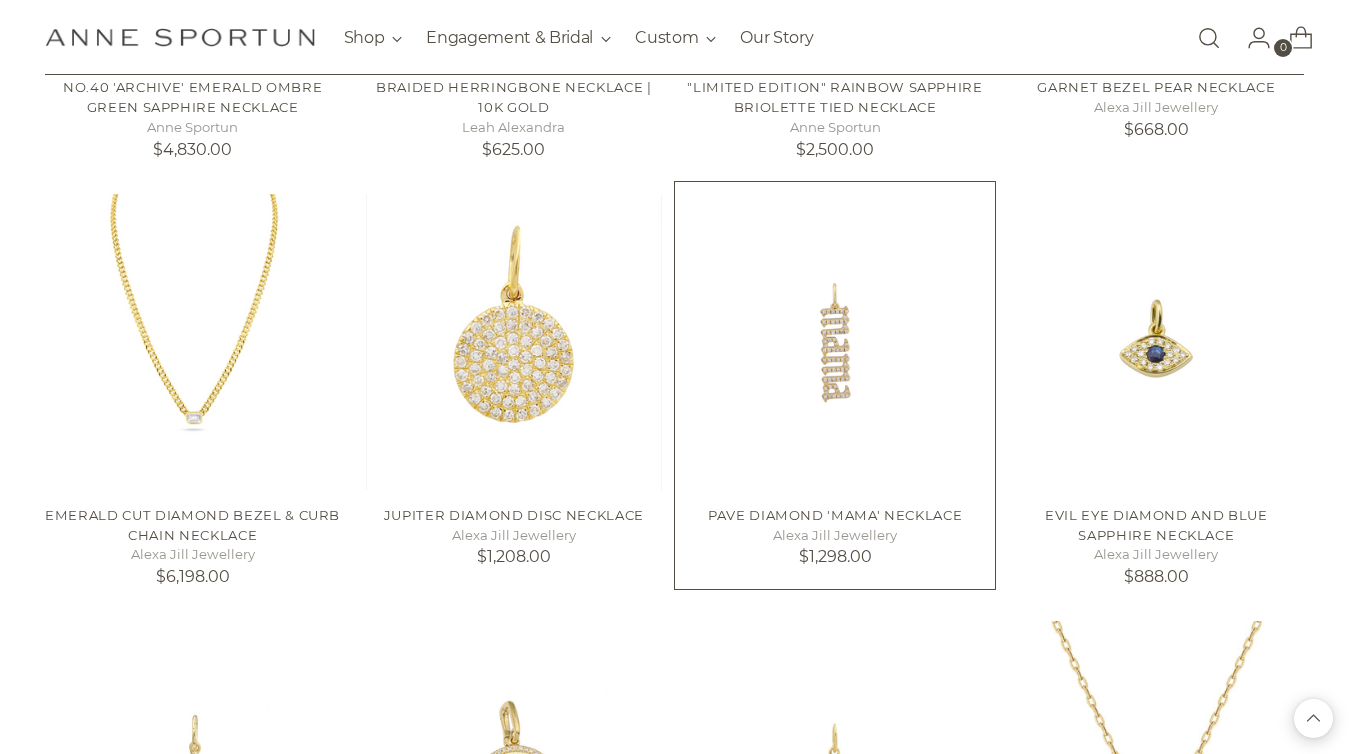 click on "PAVE DIAMOND 'MAMA' NECKLACE" at bounding box center [835, 515] 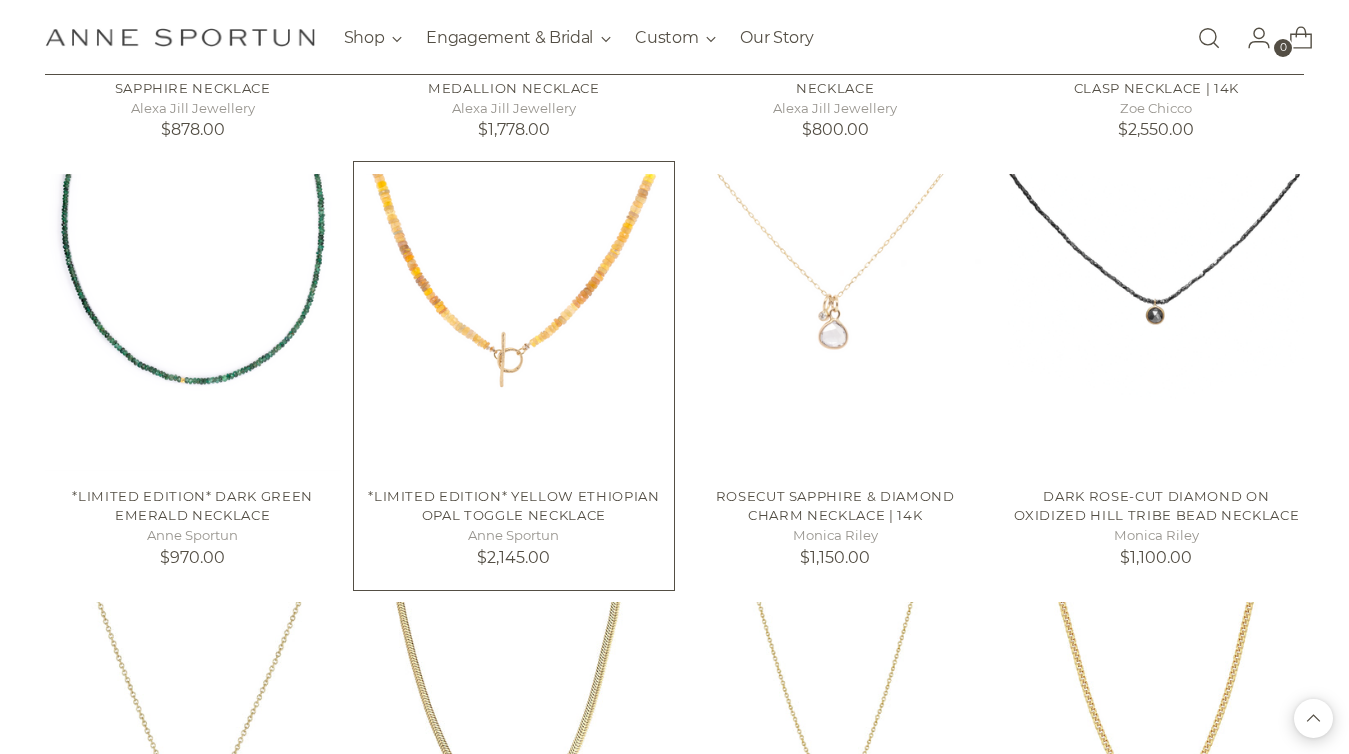 scroll, scrollTop: 10140, scrollLeft: 0, axis: vertical 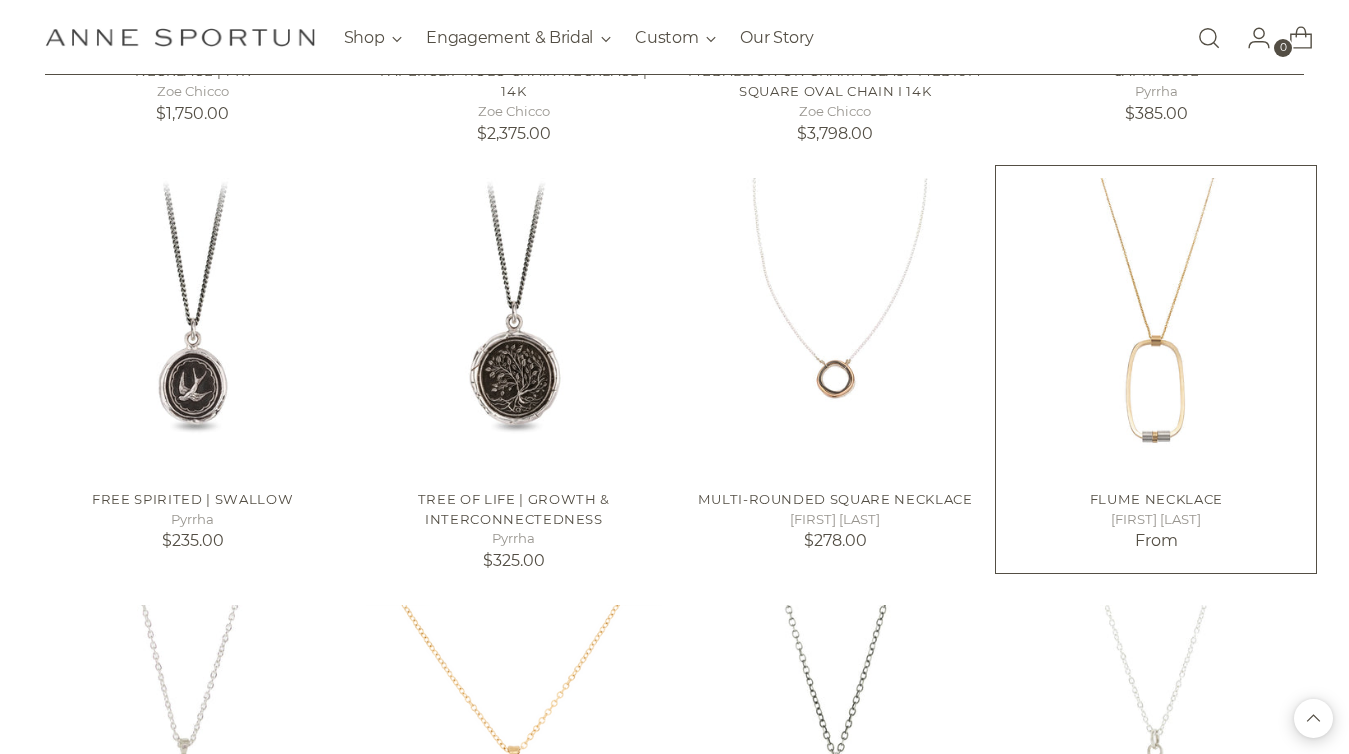 click on "Flume Necklace" at bounding box center (1156, 499) 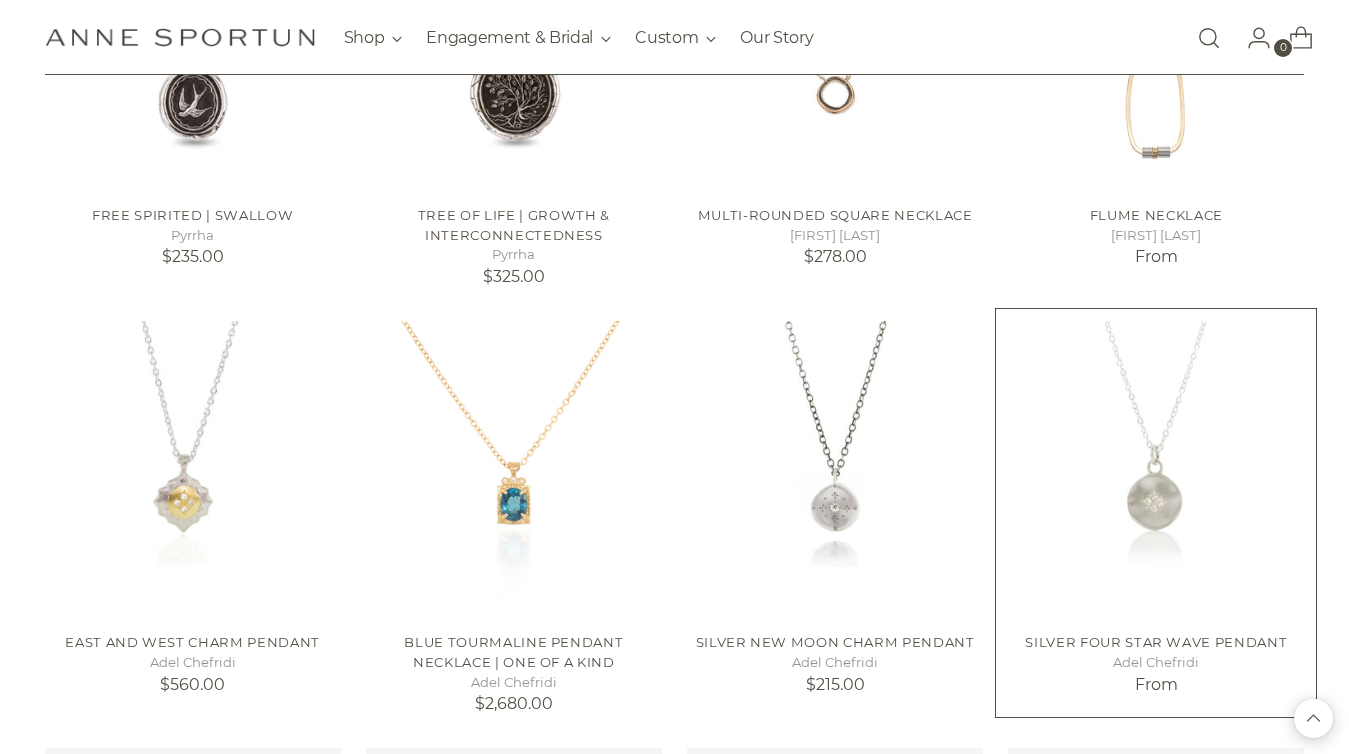 scroll, scrollTop: 11770, scrollLeft: 0, axis: vertical 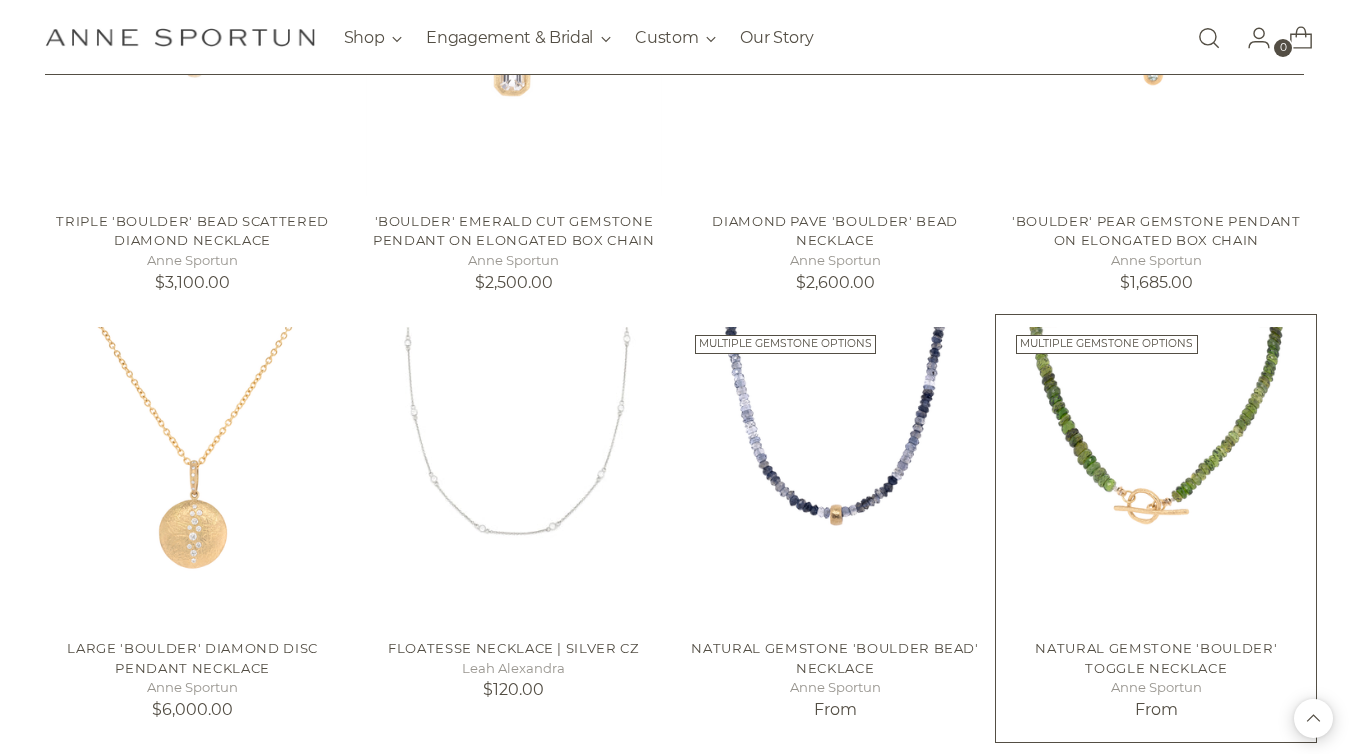 click on "Natural Gemstone 'Boulder' Toggle Necklace" at bounding box center (1156, 658) 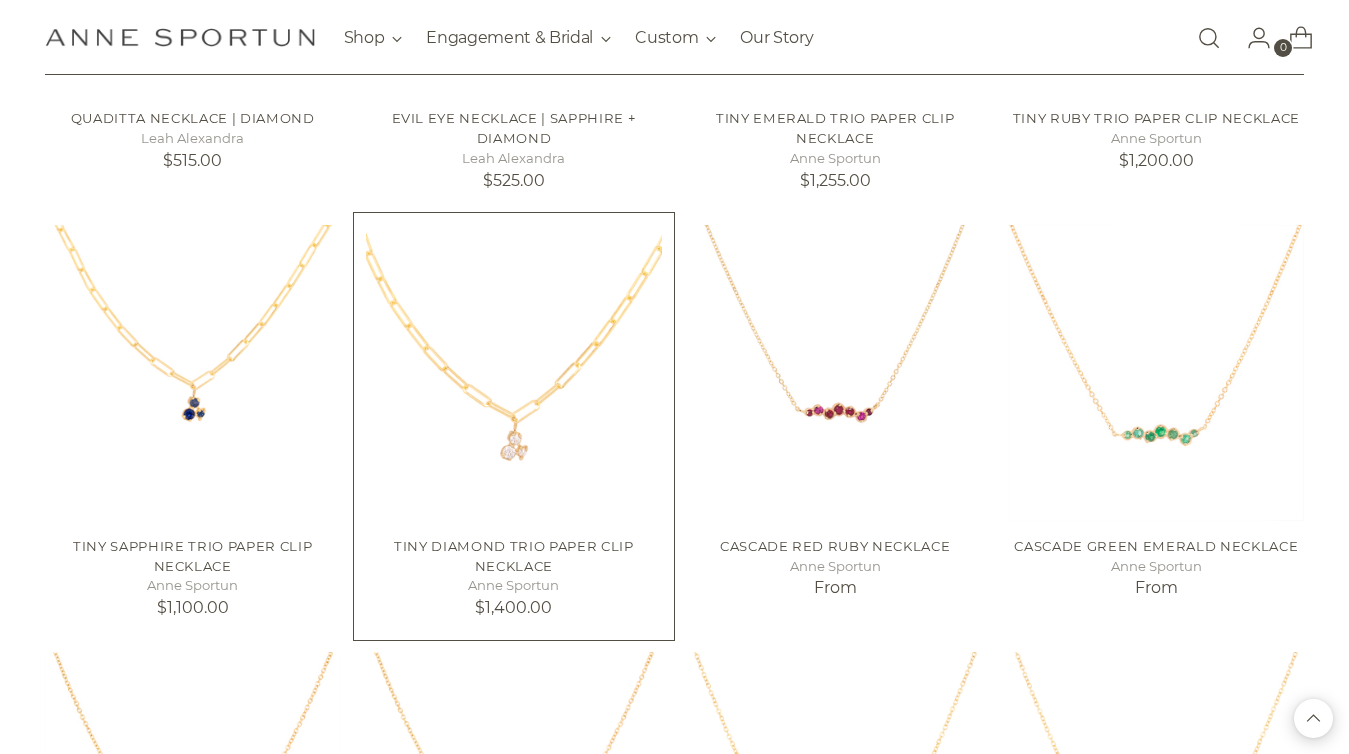 scroll, scrollTop: 15240, scrollLeft: 0, axis: vertical 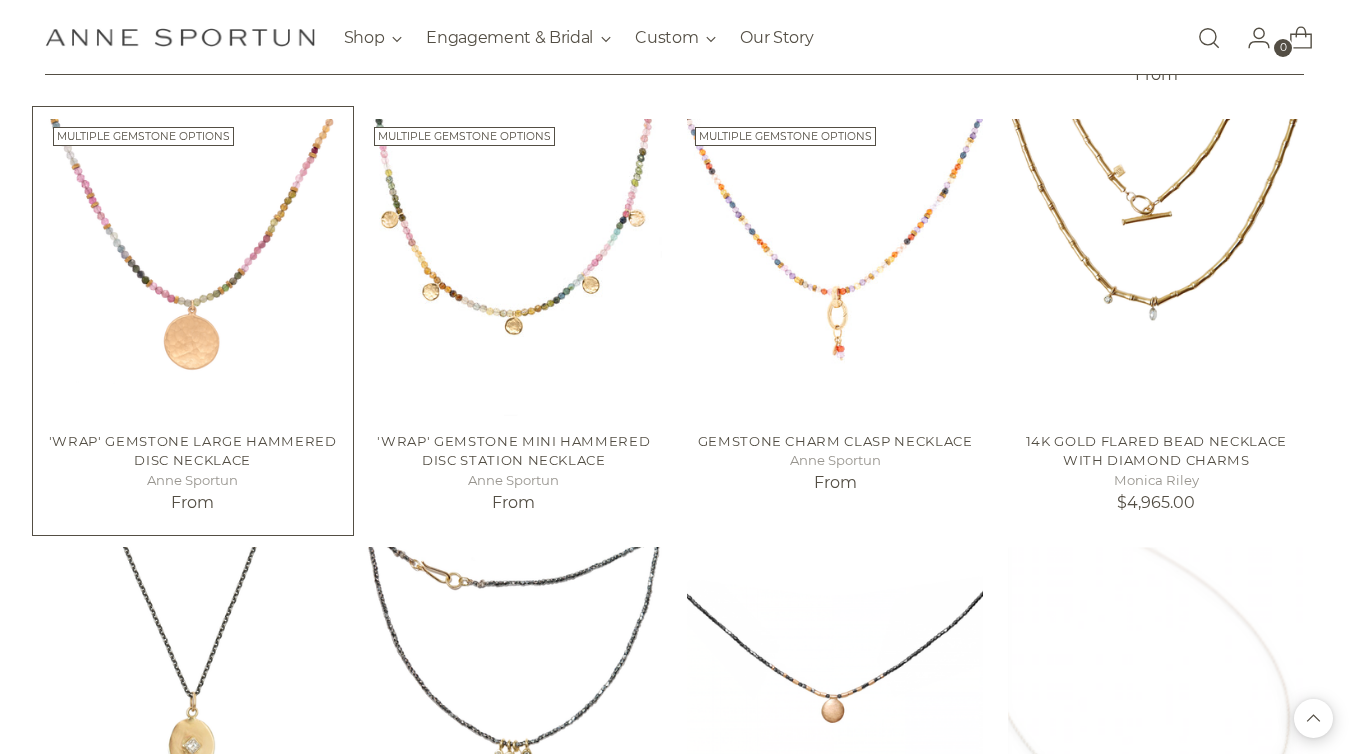 click at bounding box center [0, 0] 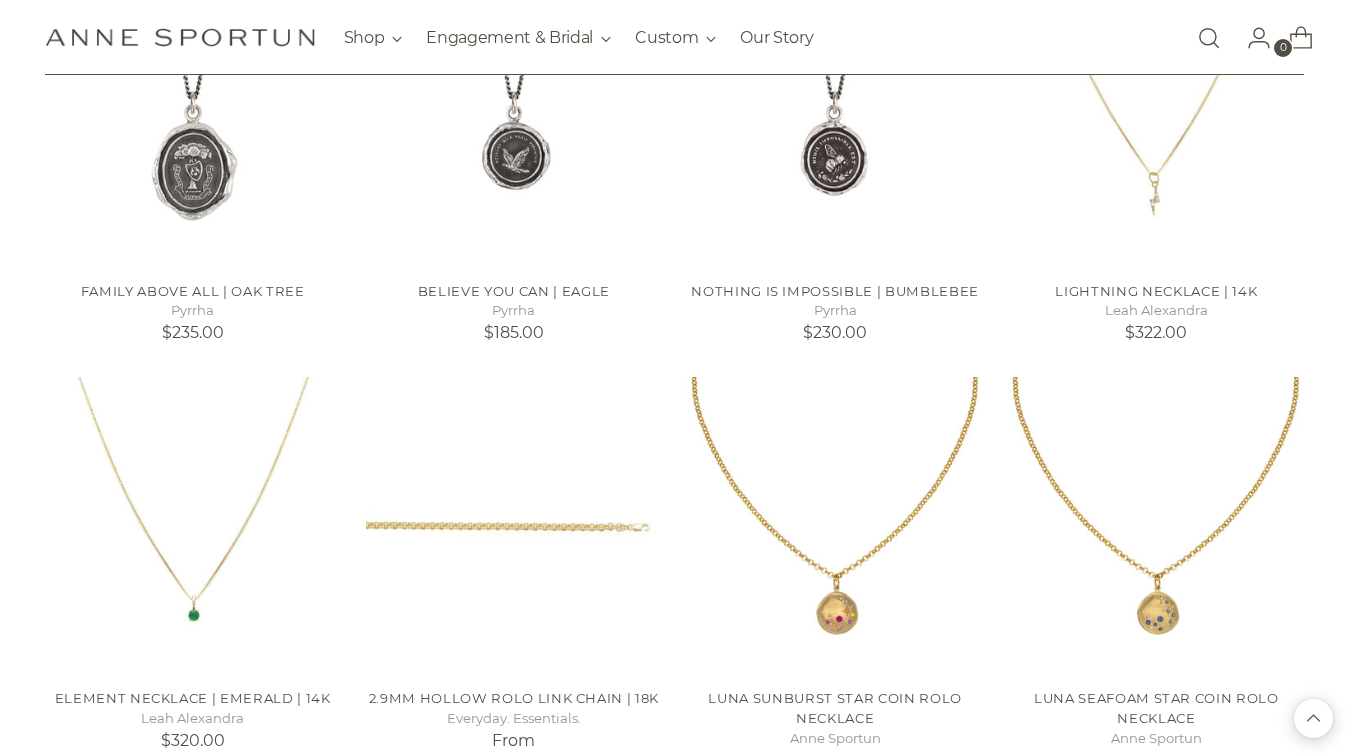 scroll, scrollTop: 21932, scrollLeft: 0, axis: vertical 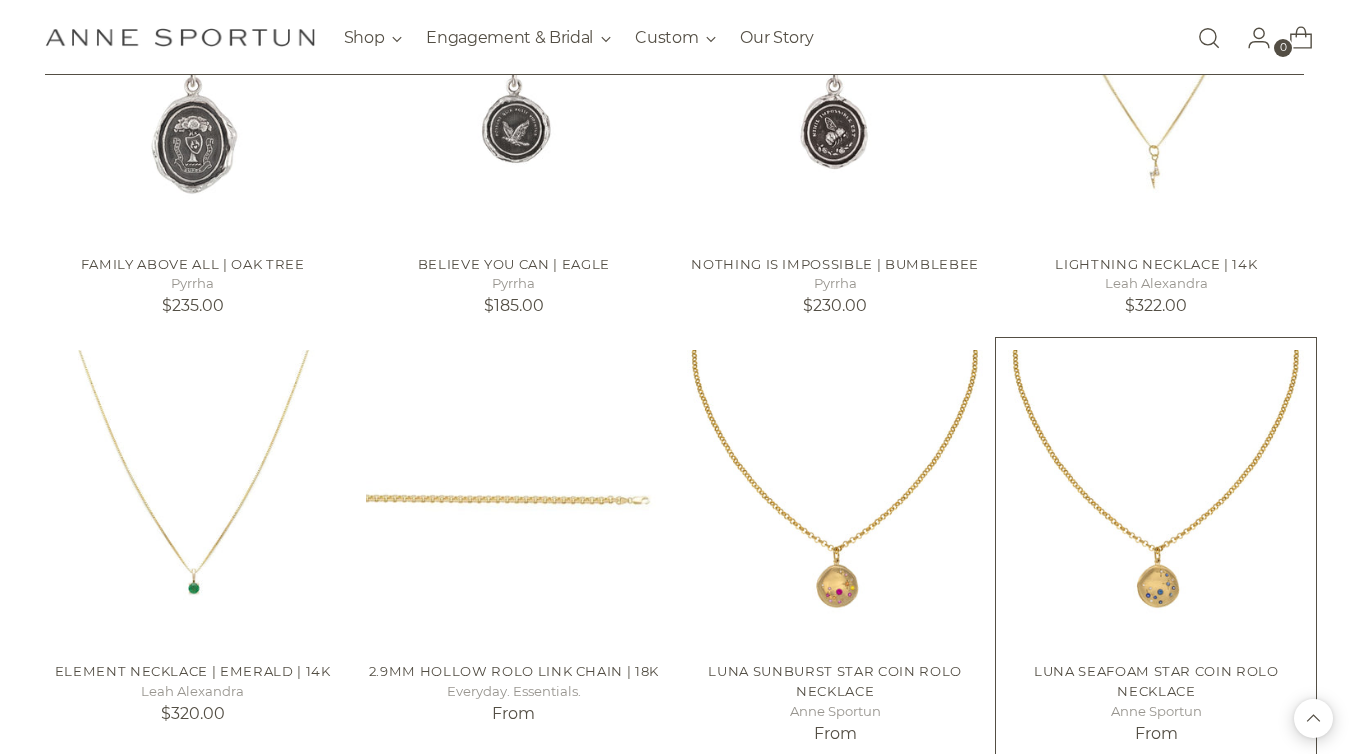 click at bounding box center [0, 0] 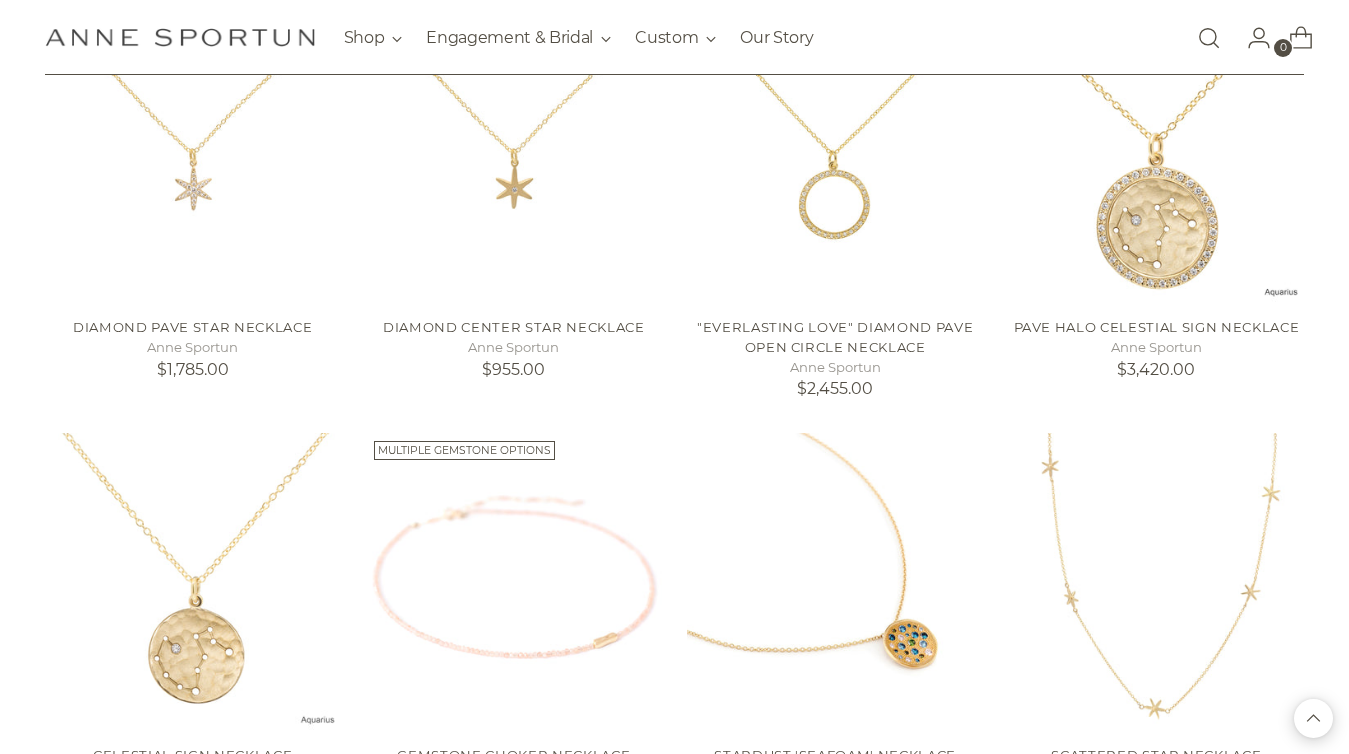 scroll, scrollTop: 27856, scrollLeft: 0, axis: vertical 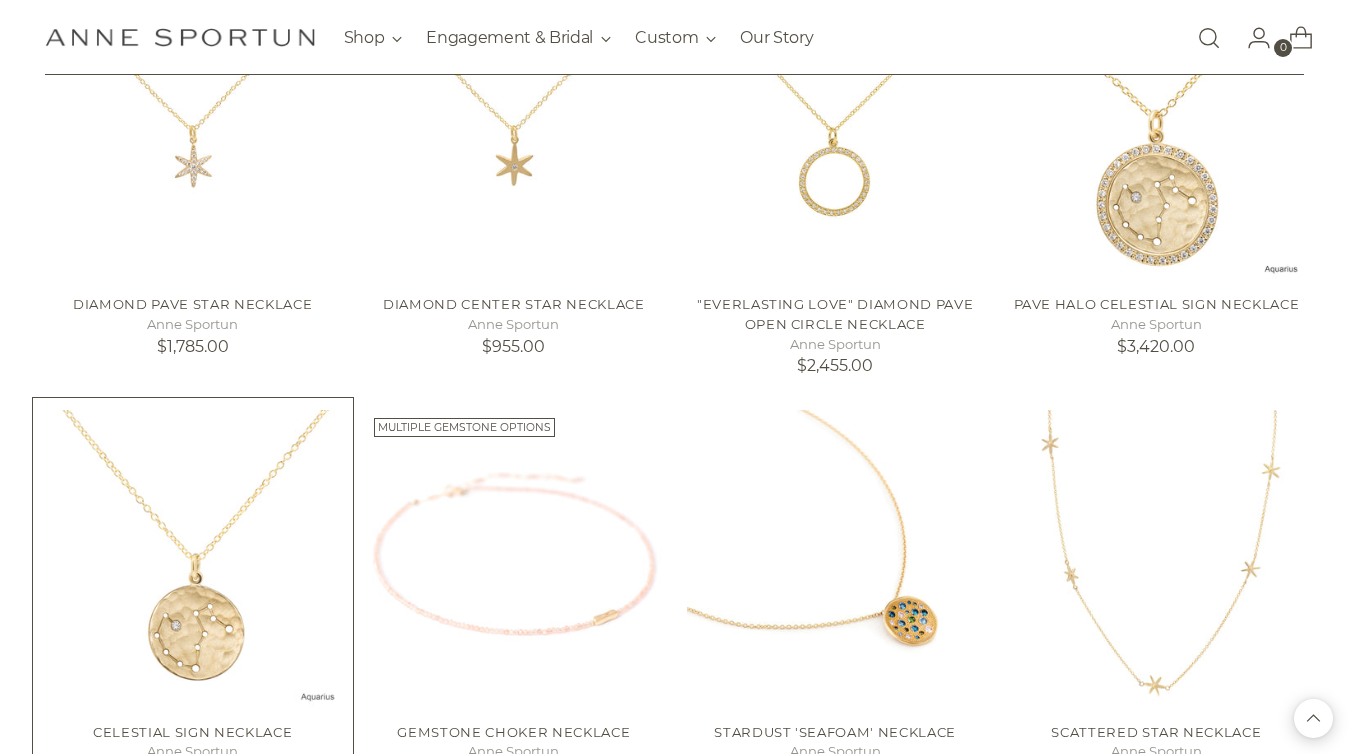 click on "Celestial Sign Necklace
Anne Sportun
$1,555.00" at bounding box center [193, 750] 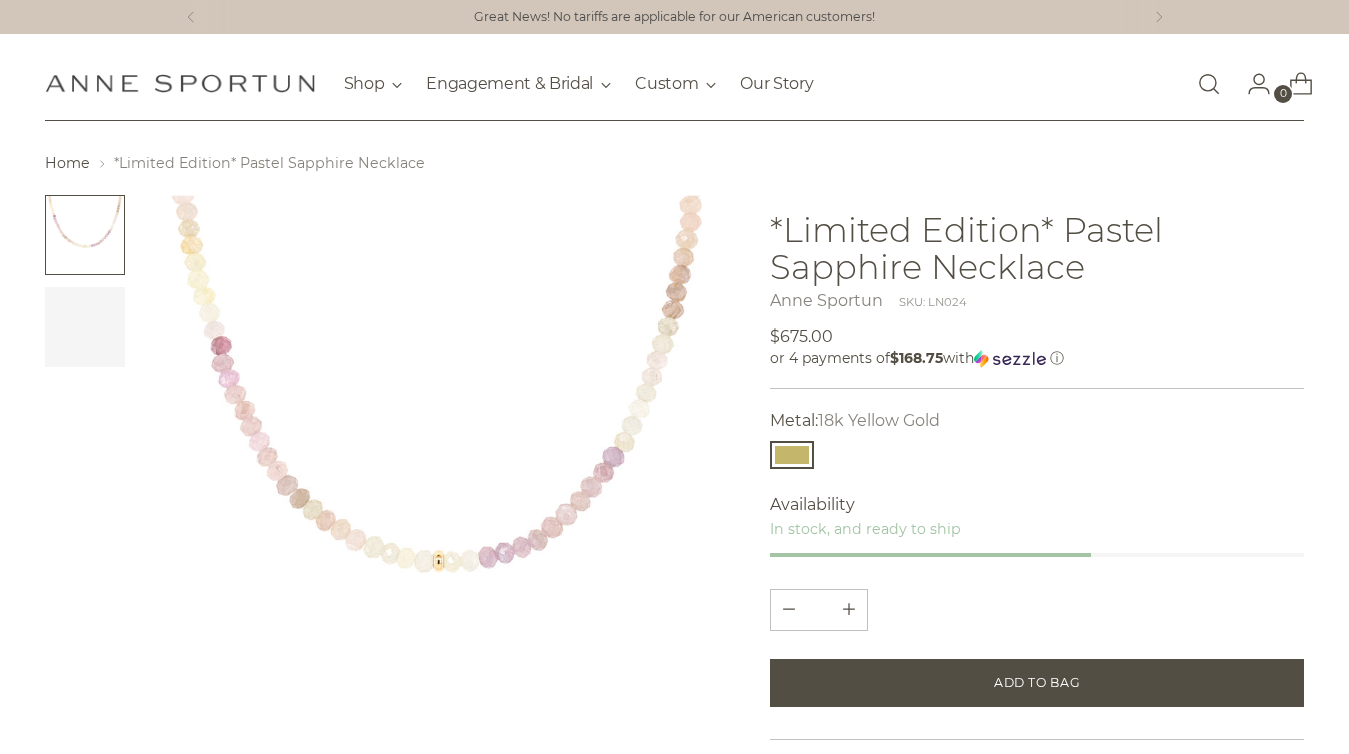 scroll, scrollTop: 0, scrollLeft: 0, axis: both 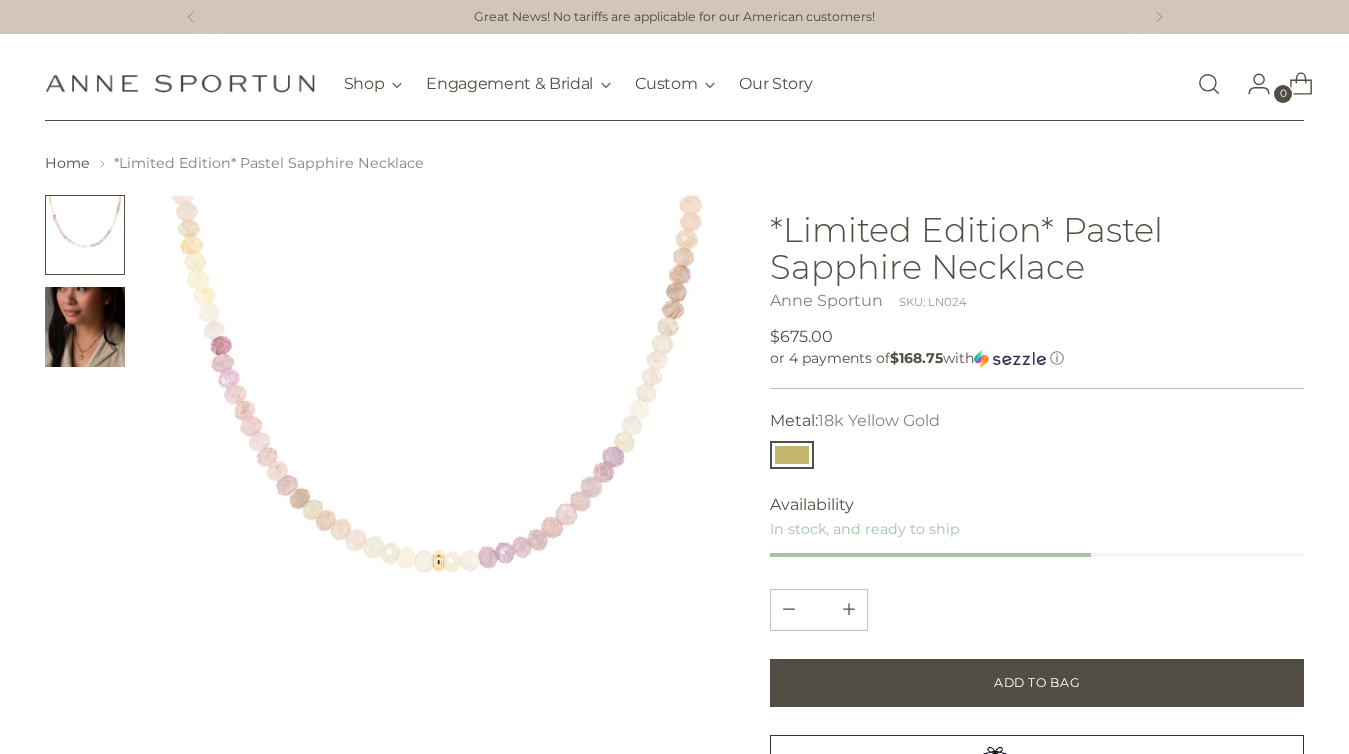 click at bounding box center (85, 327) 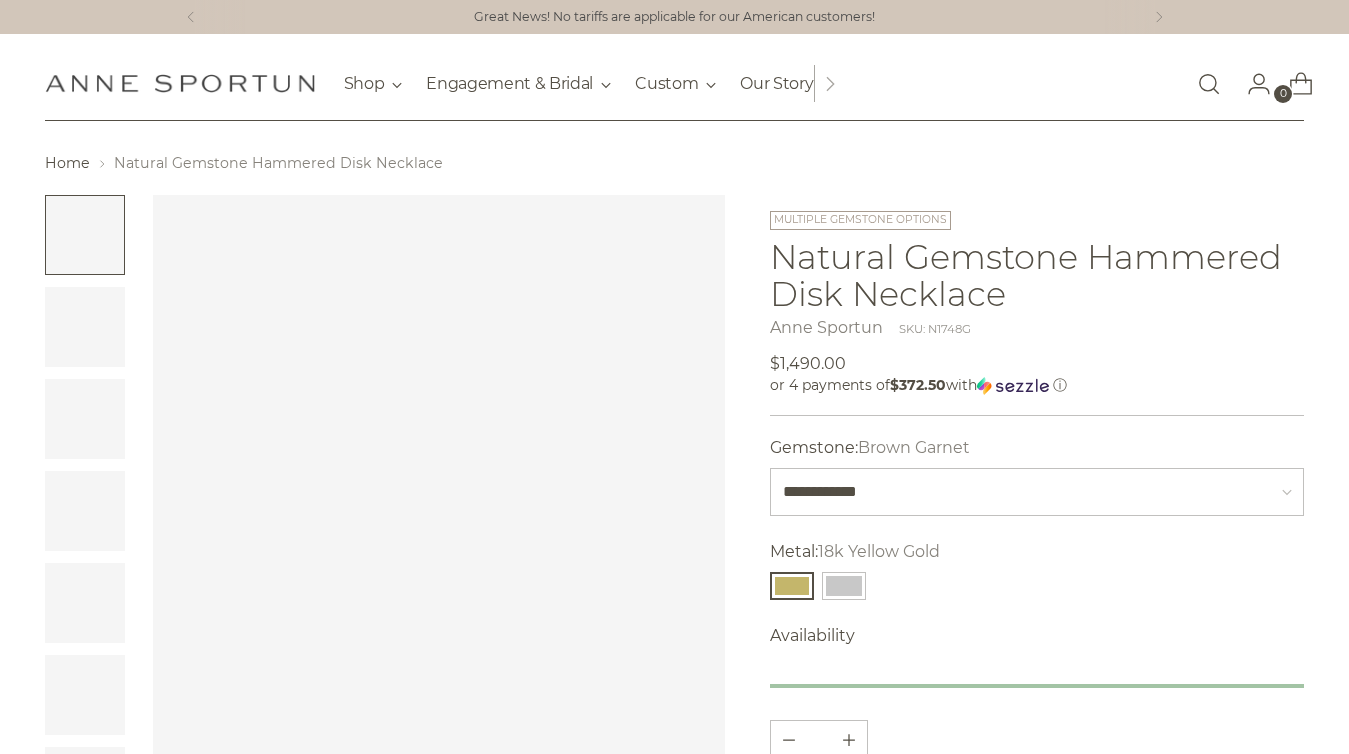 scroll, scrollTop: 0, scrollLeft: 0, axis: both 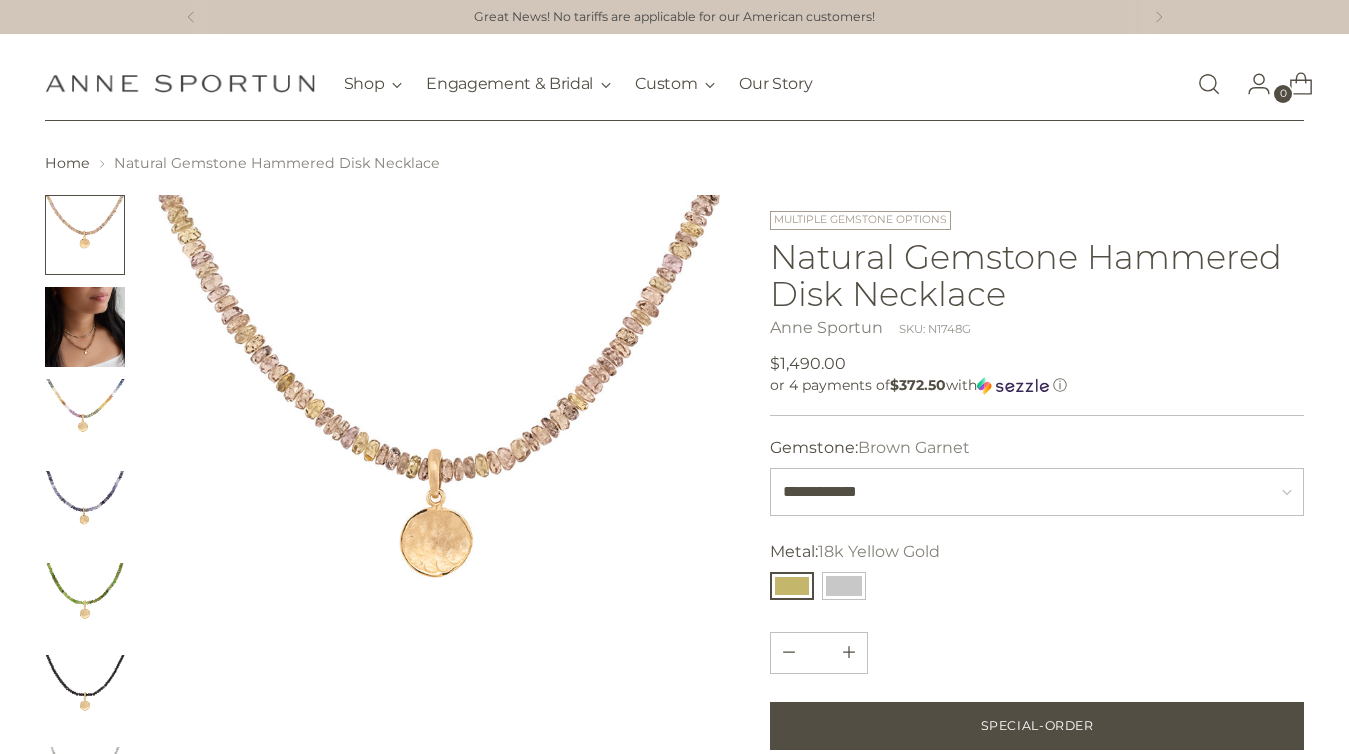 click at bounding box center (85, 419) 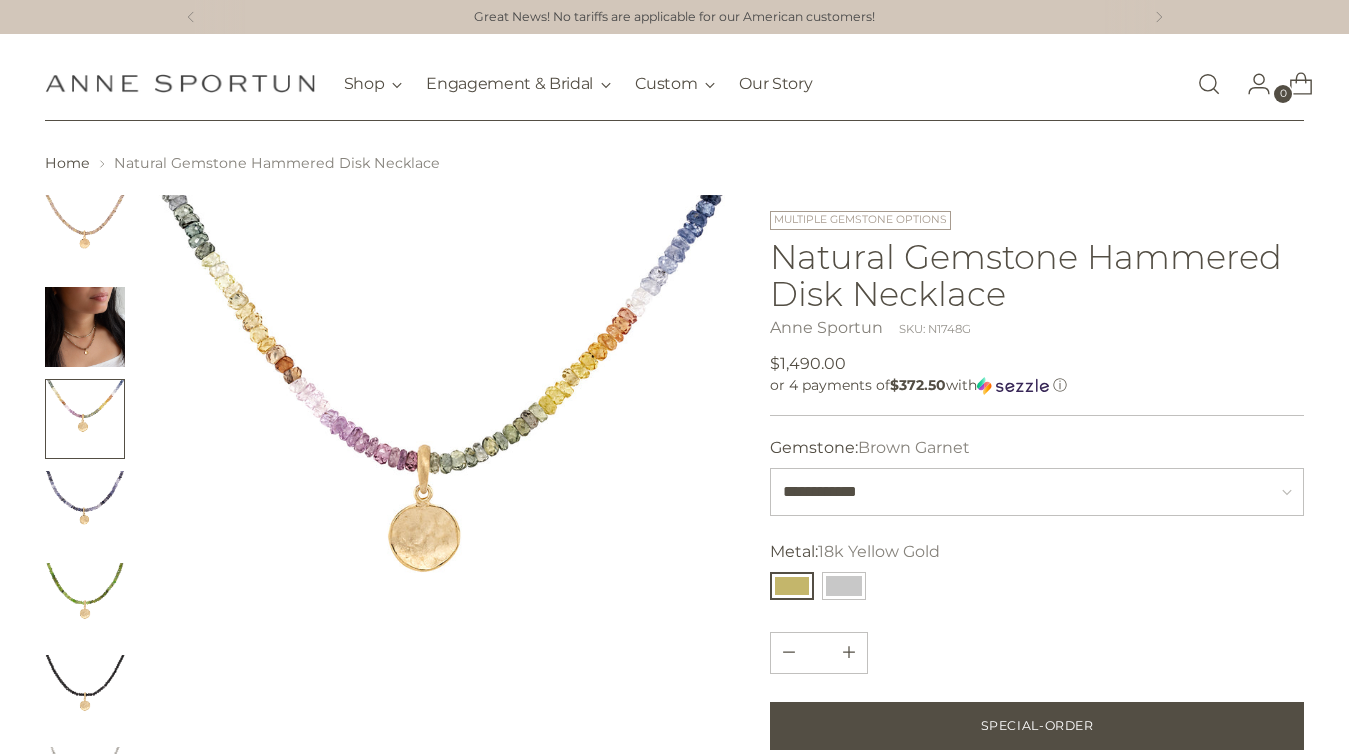 click at bounding box center (85, 511) 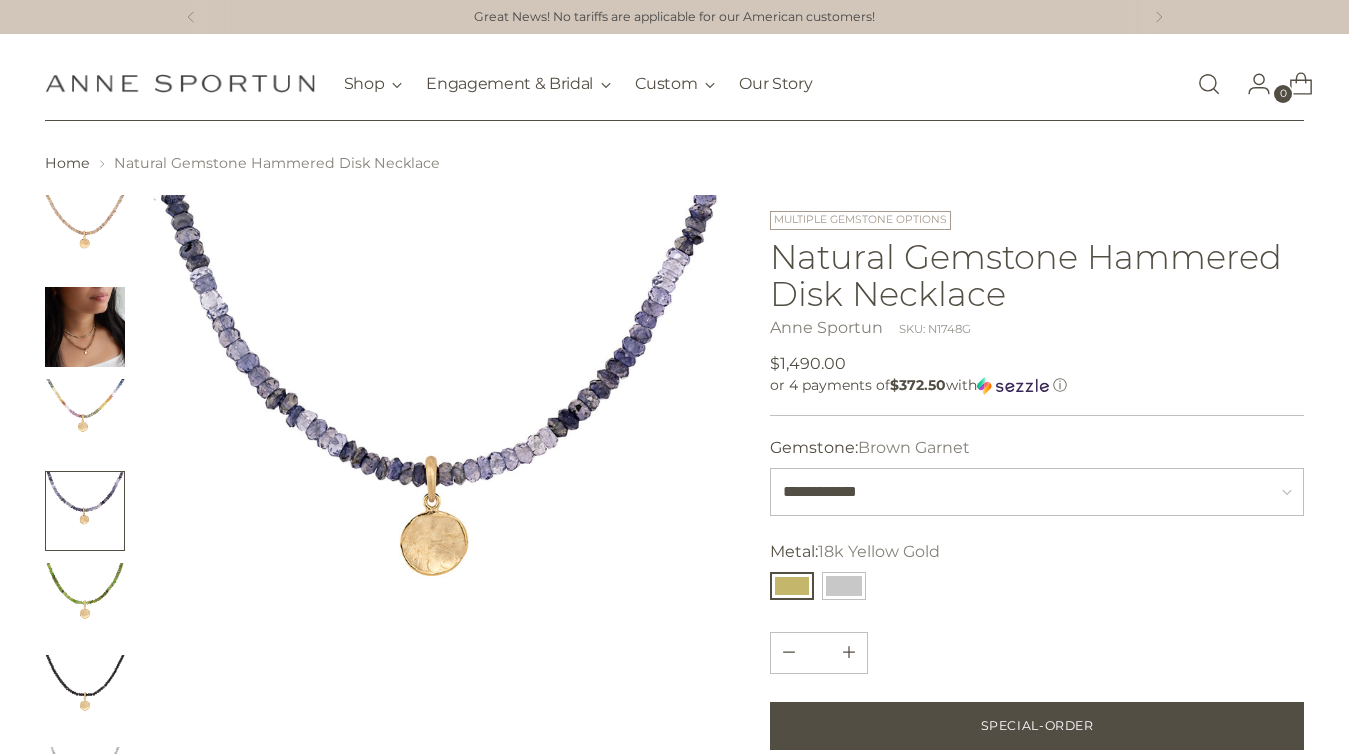 click at bounding box center (85, 879) 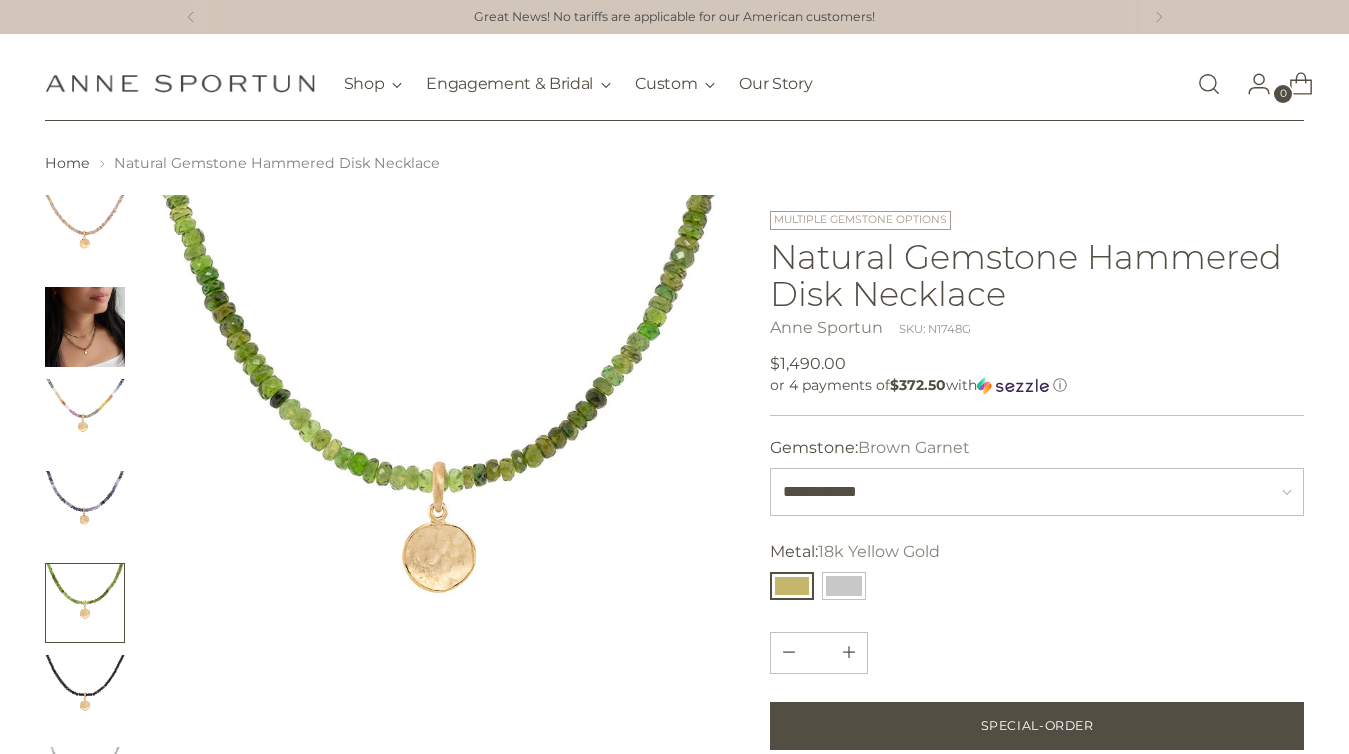 click at bounding box center (85, 695) 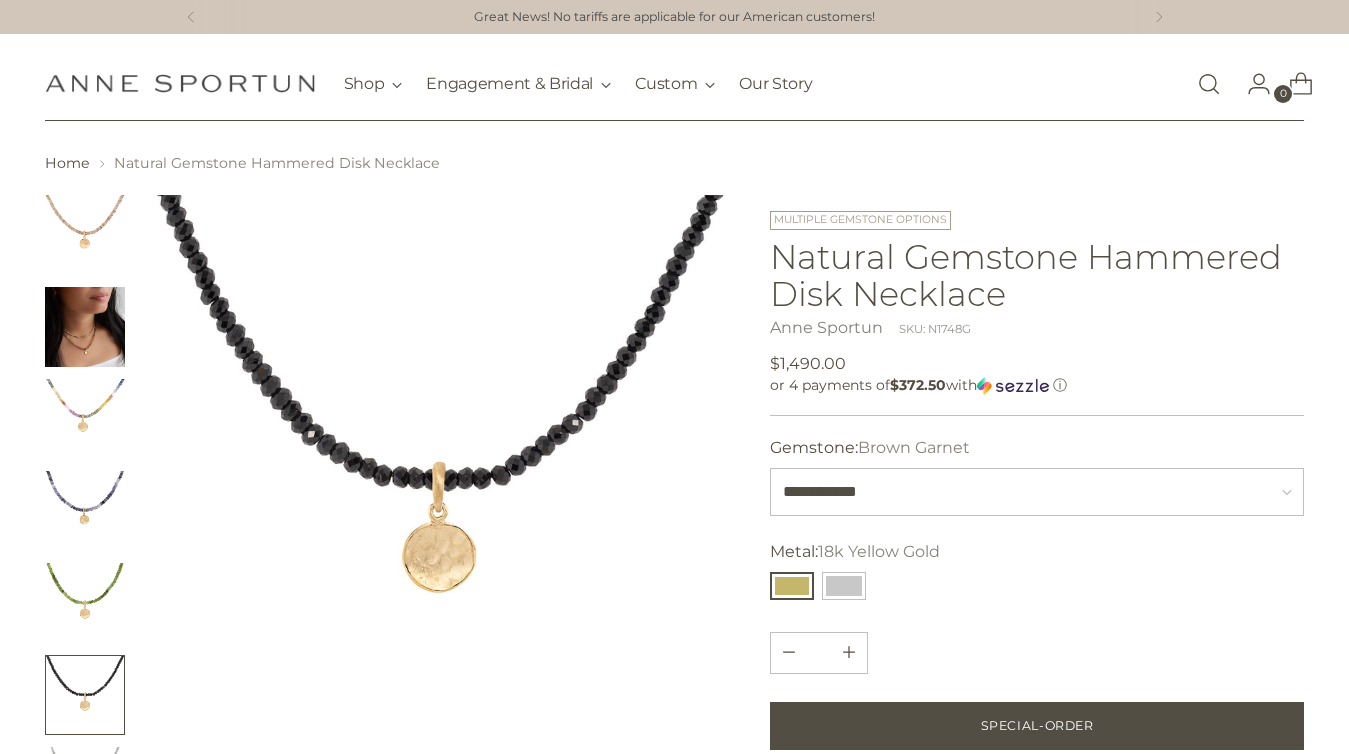 click at bounding box center [85, 235] 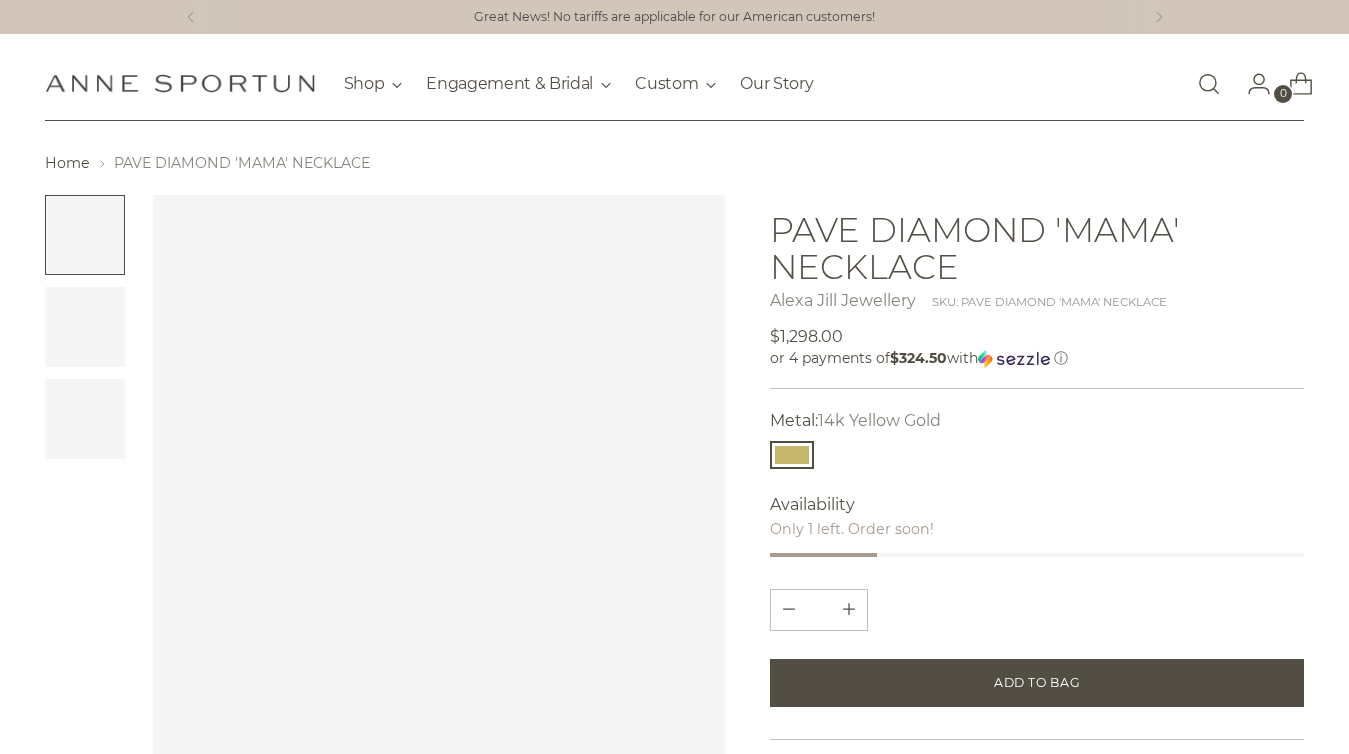 scroll, scrollTop: 0, scrollLeft: 0, axis: both 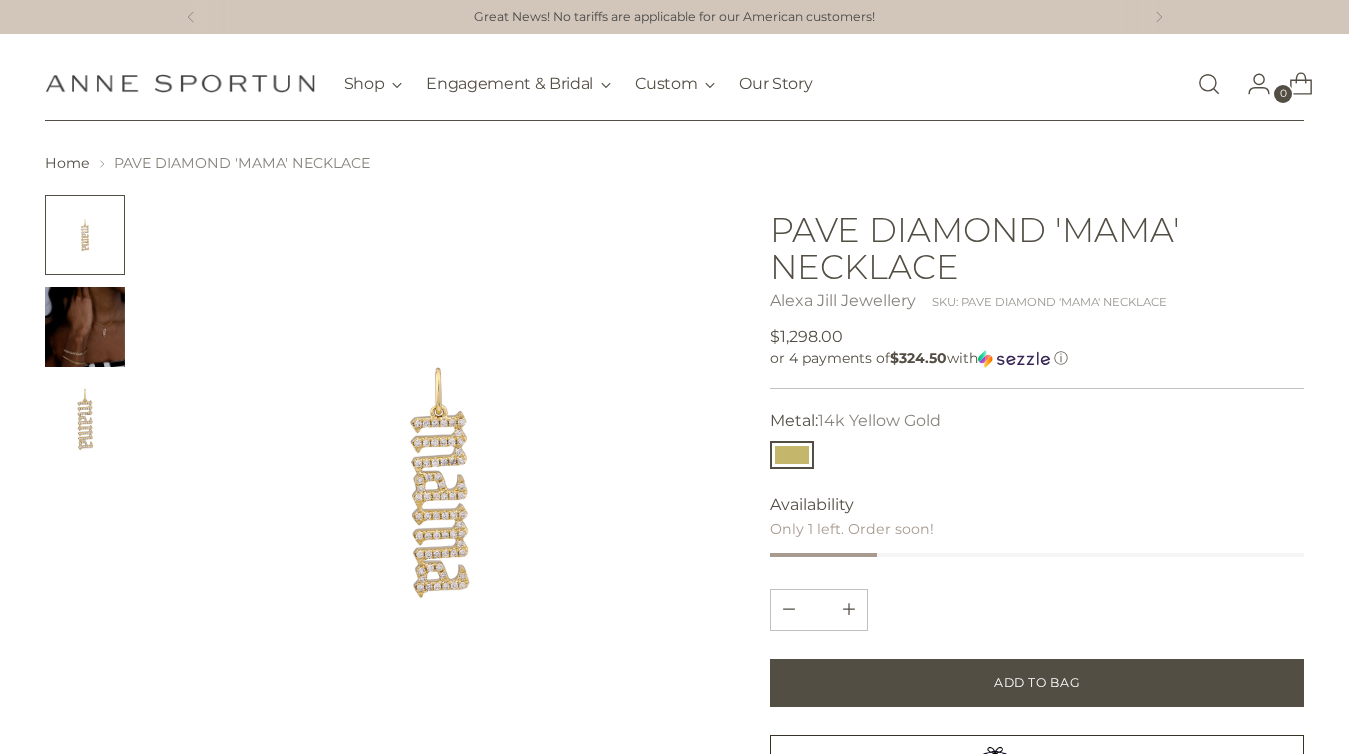 click at bounding box center [85, 327] 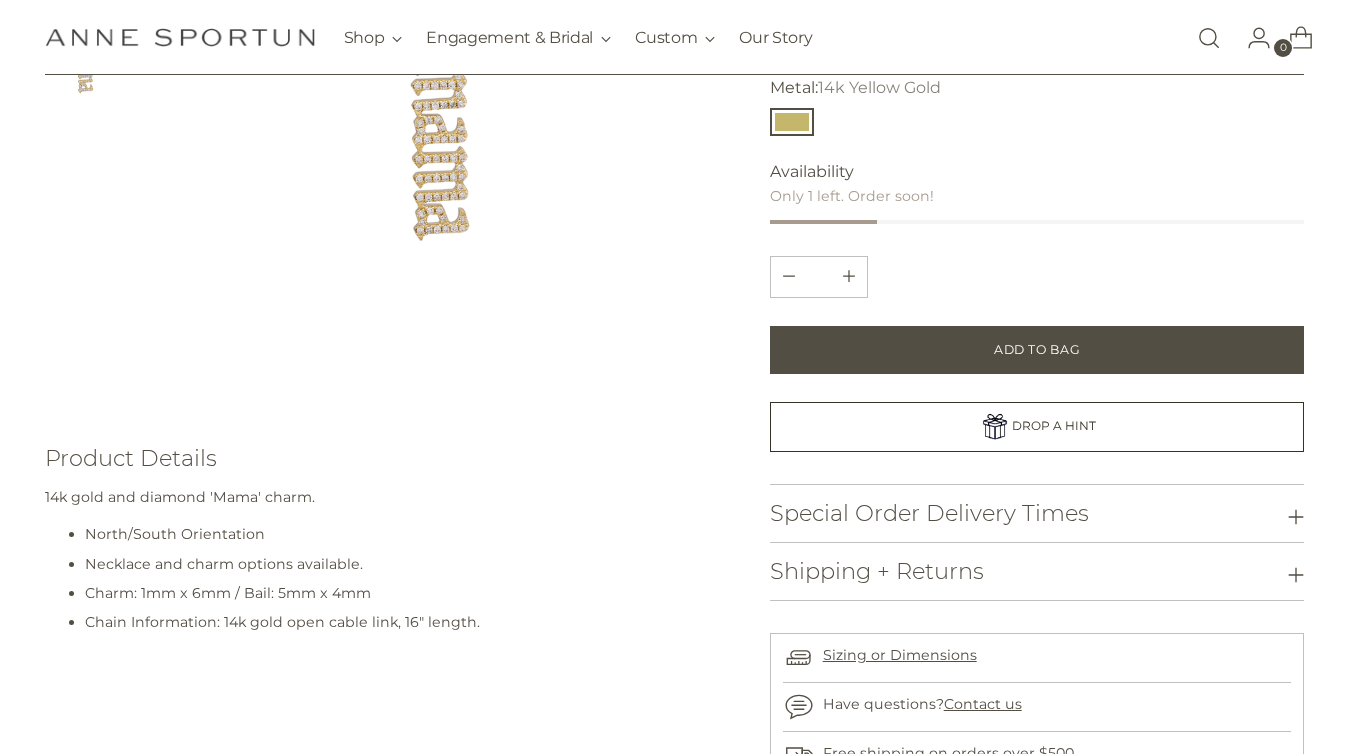 scroll, scrollTop: 0, scrollLeft: 0, axis: both 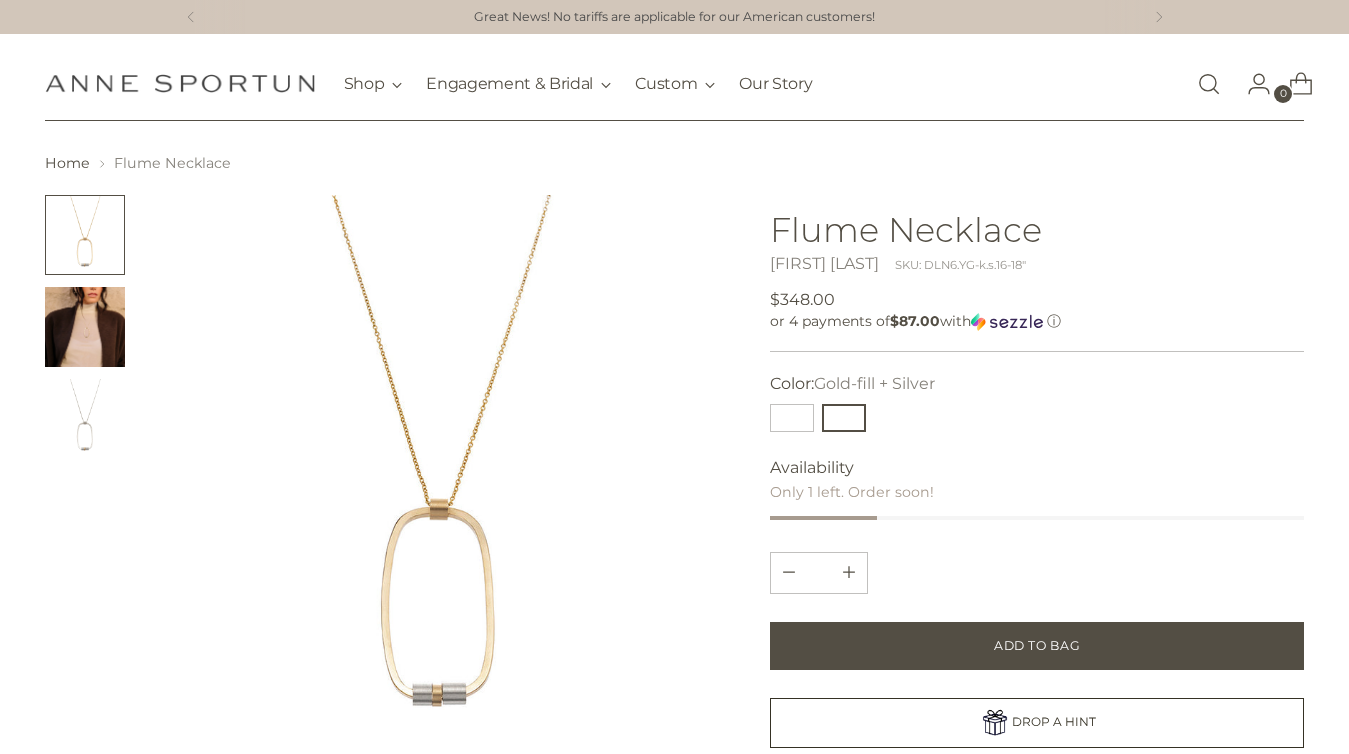 click at bounding box center (85, 327) 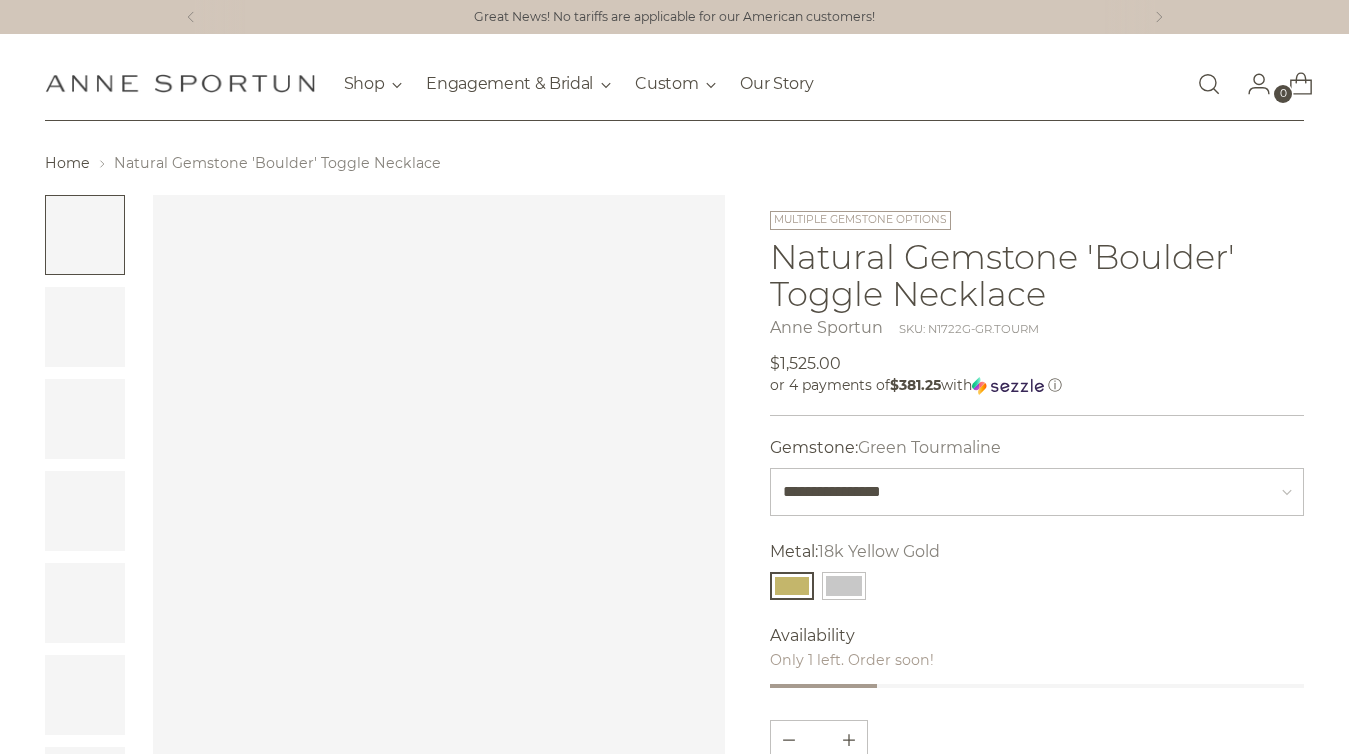 scroll, scrollTop: 0, scrollLeft: 0, axis: both 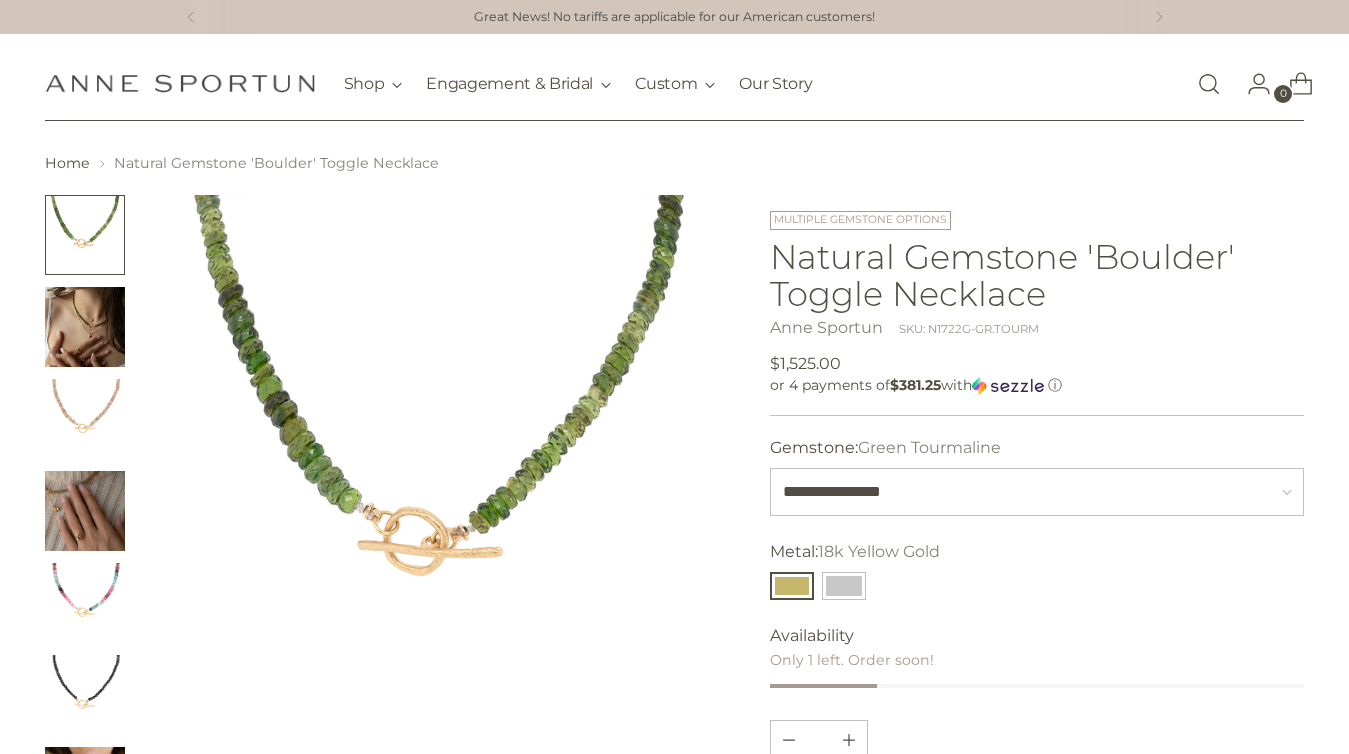 click at bounding box center [85, 419] 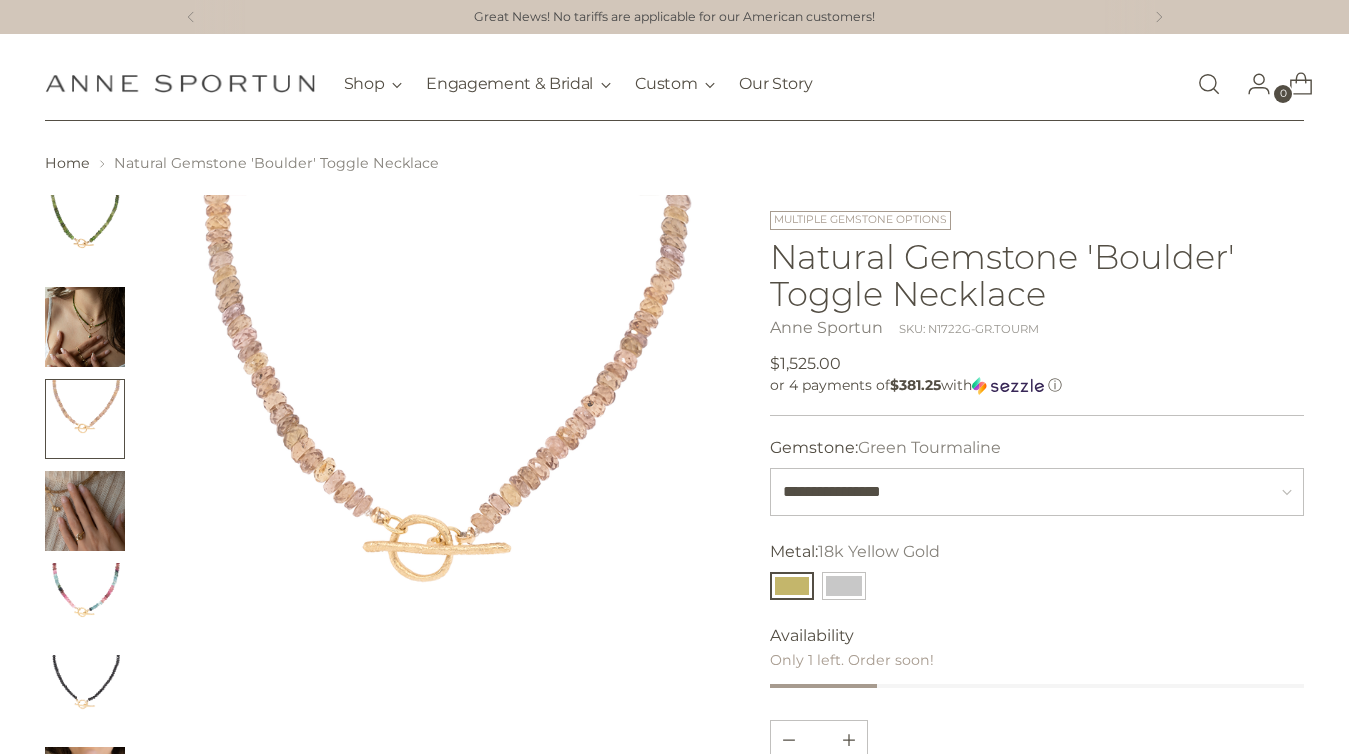 click at bounding box center [85, 511] 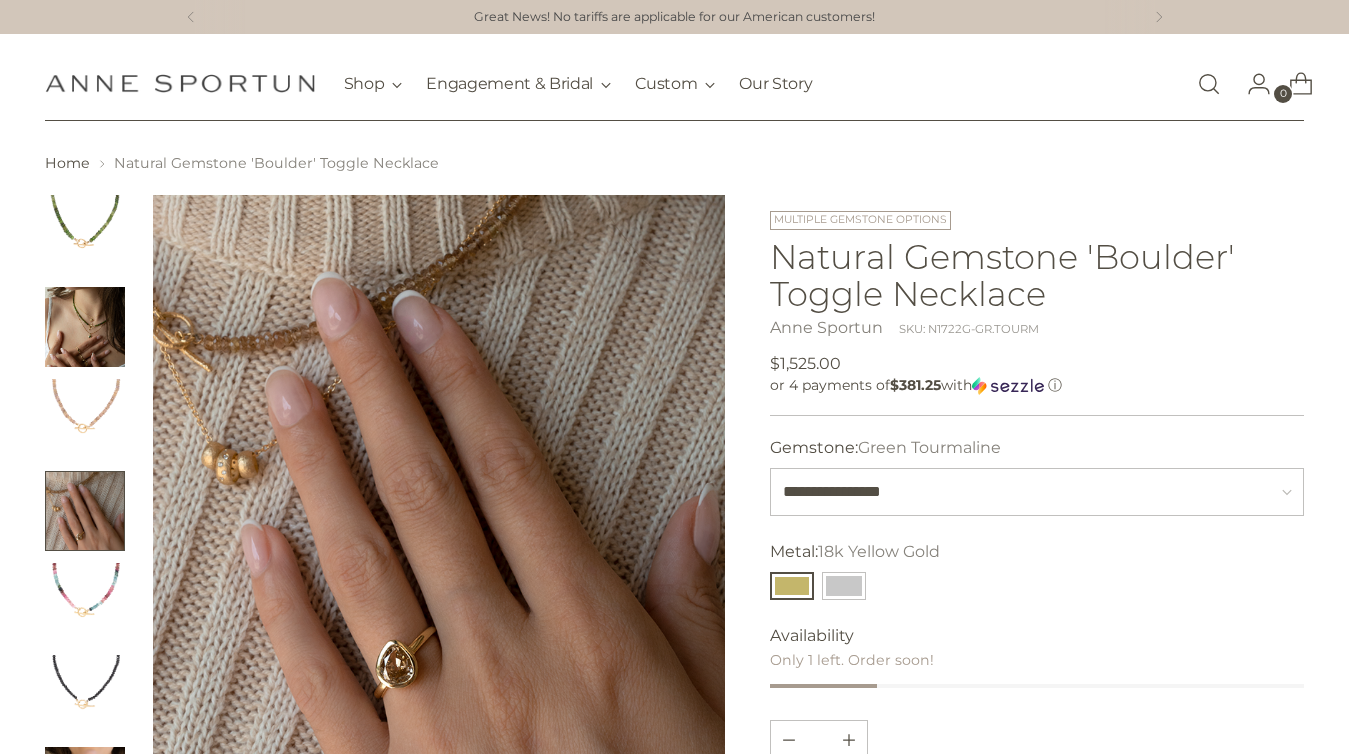 click at bounding box center [85, 603] 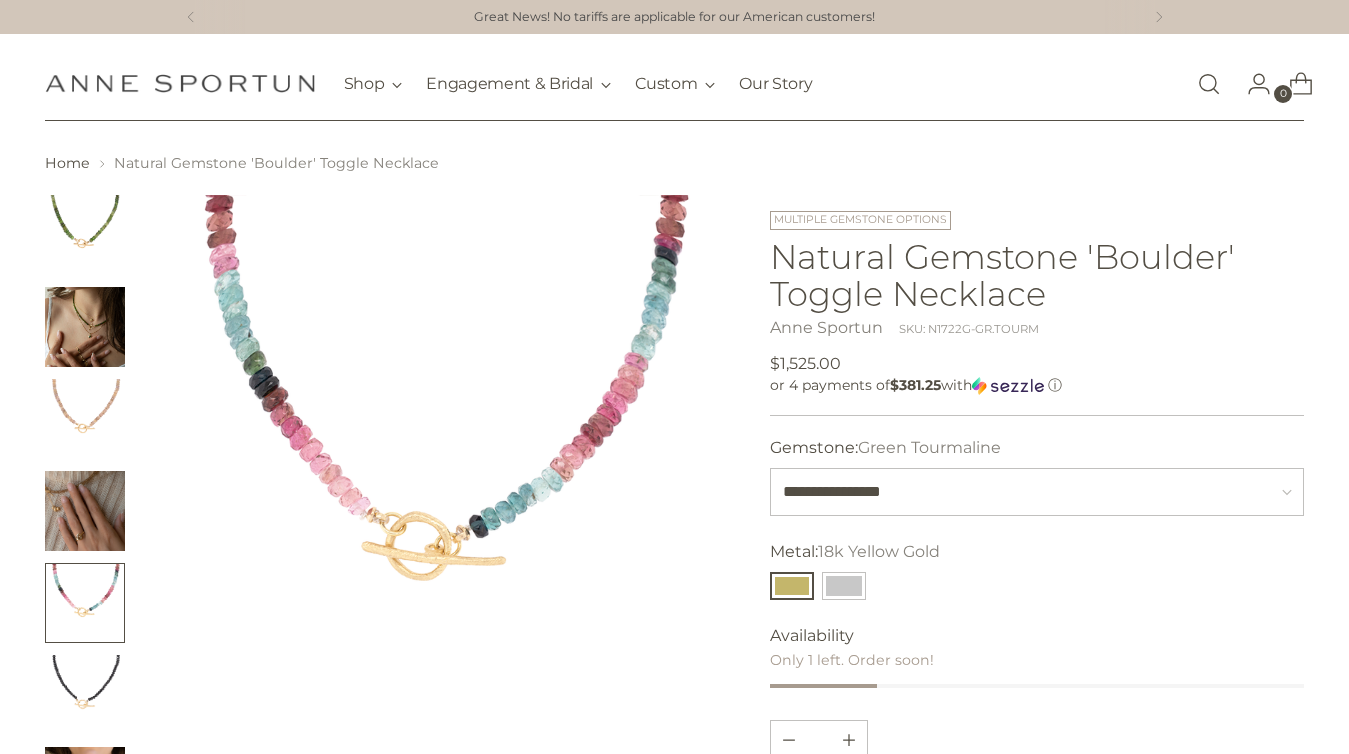 click at bounding box center (85, 695) 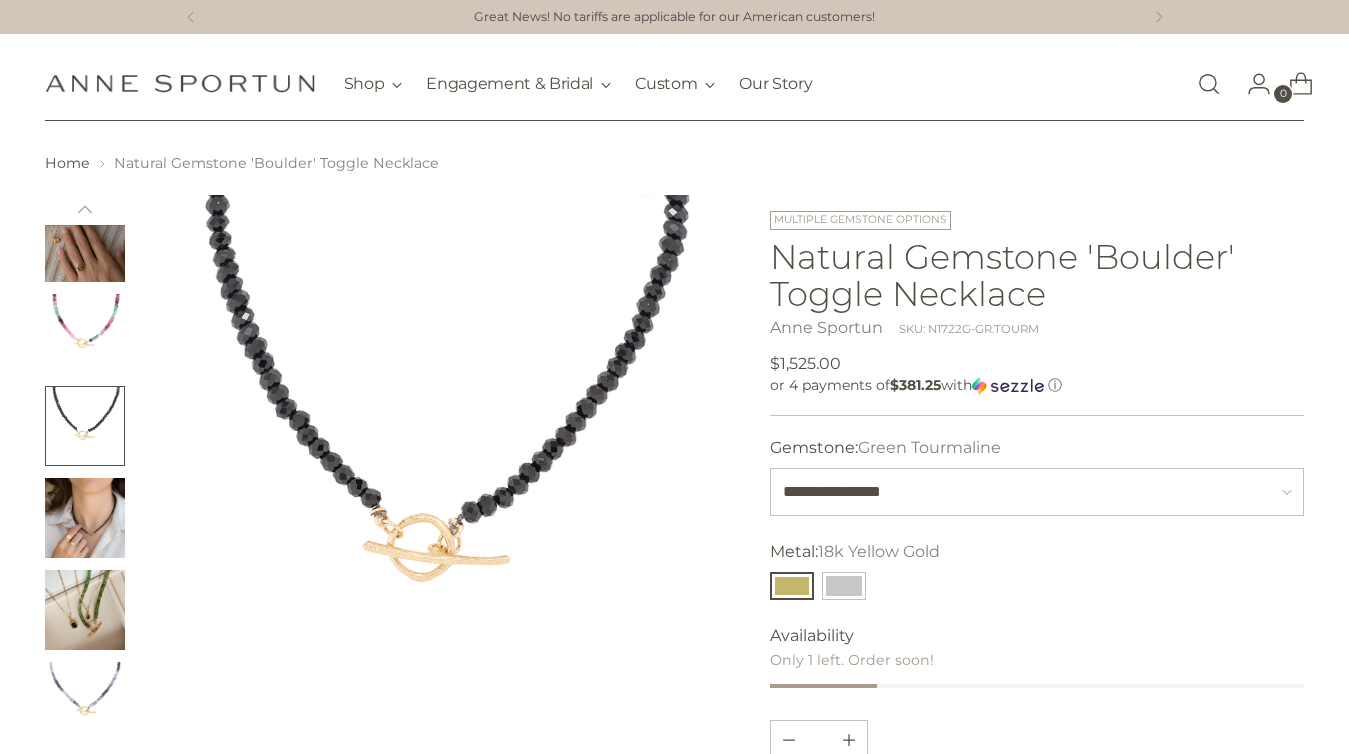 scroll, scrollTop: 294, scrollLeft: 0, axis: vertical 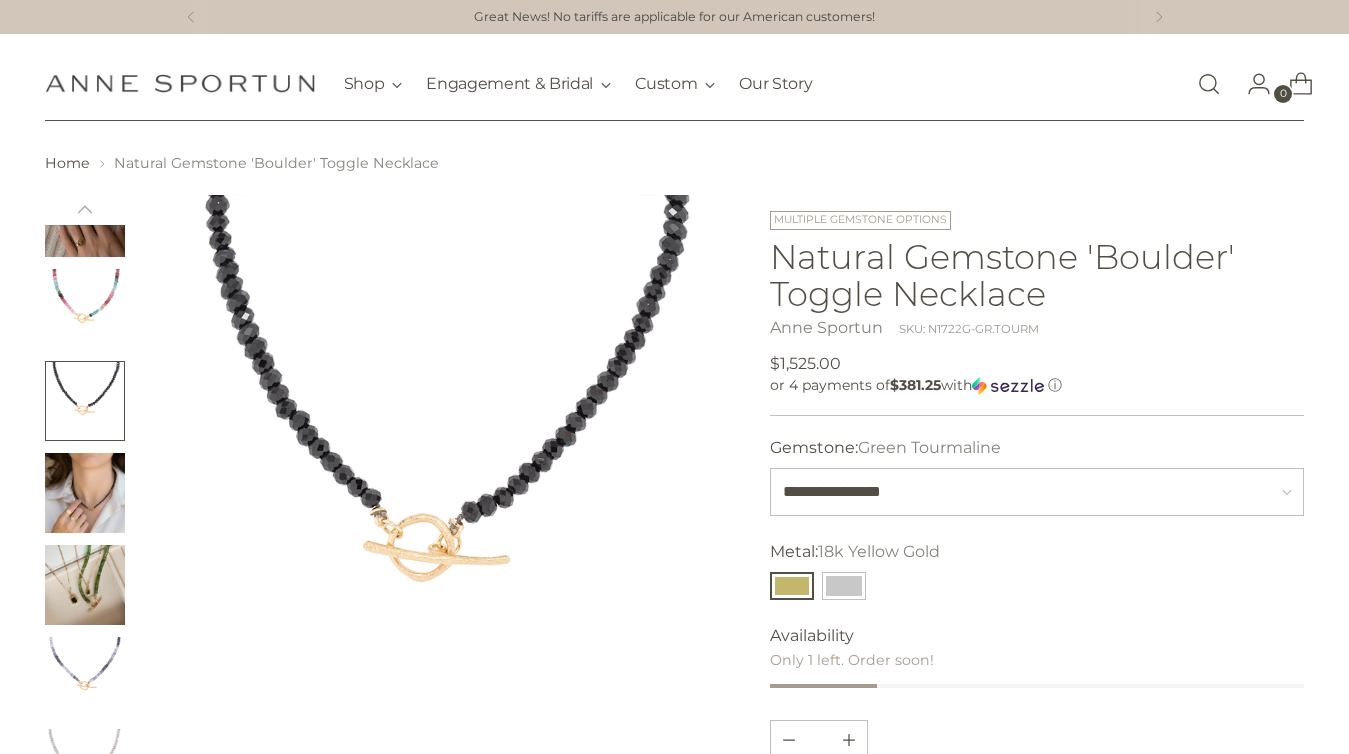 click at bounding box center [85, 493] 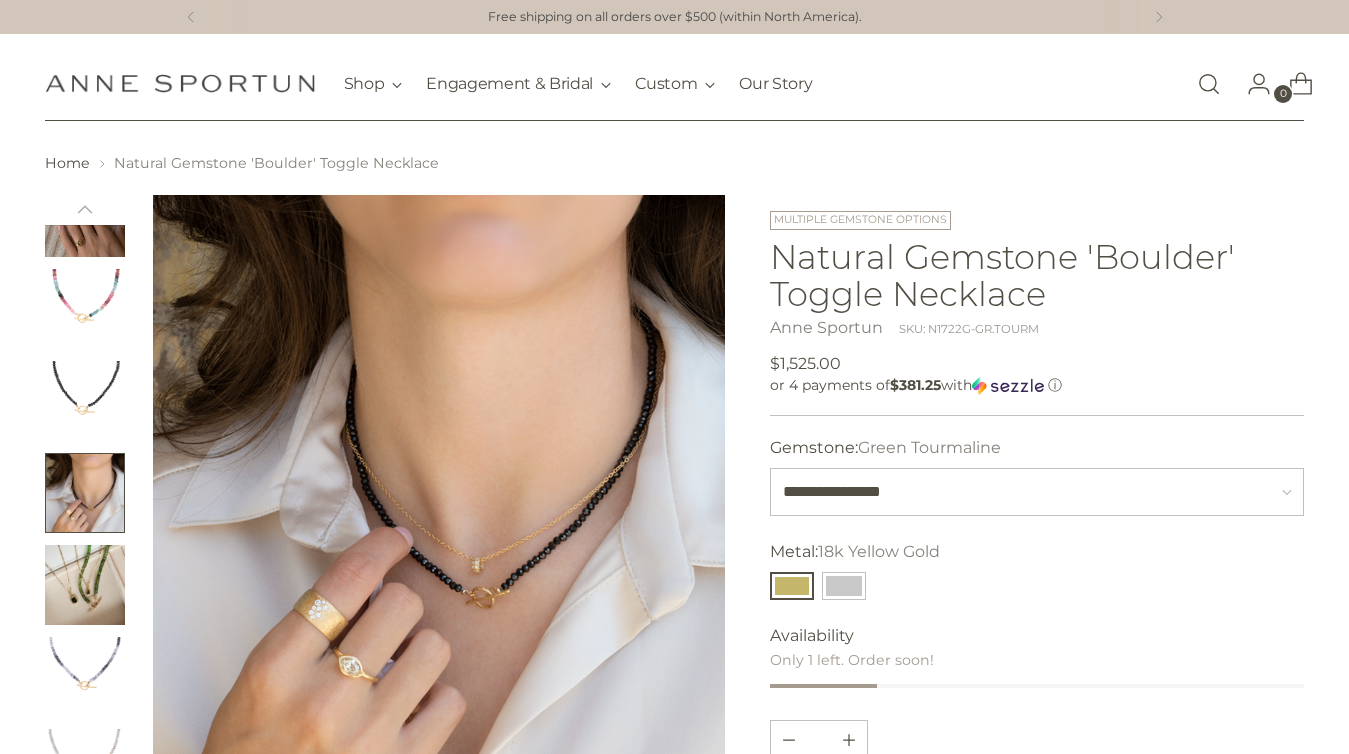 click at bounding box center [85, 585] 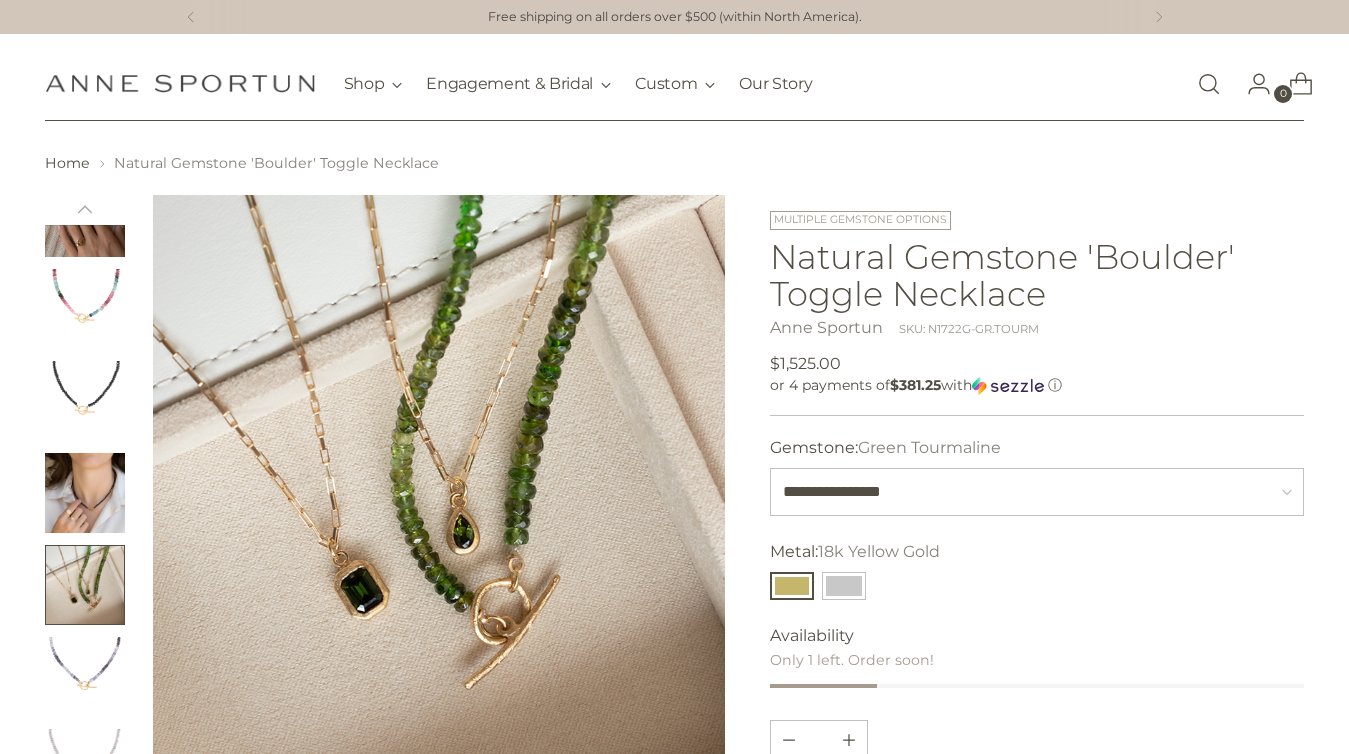 click at bounding box center (85, 585) 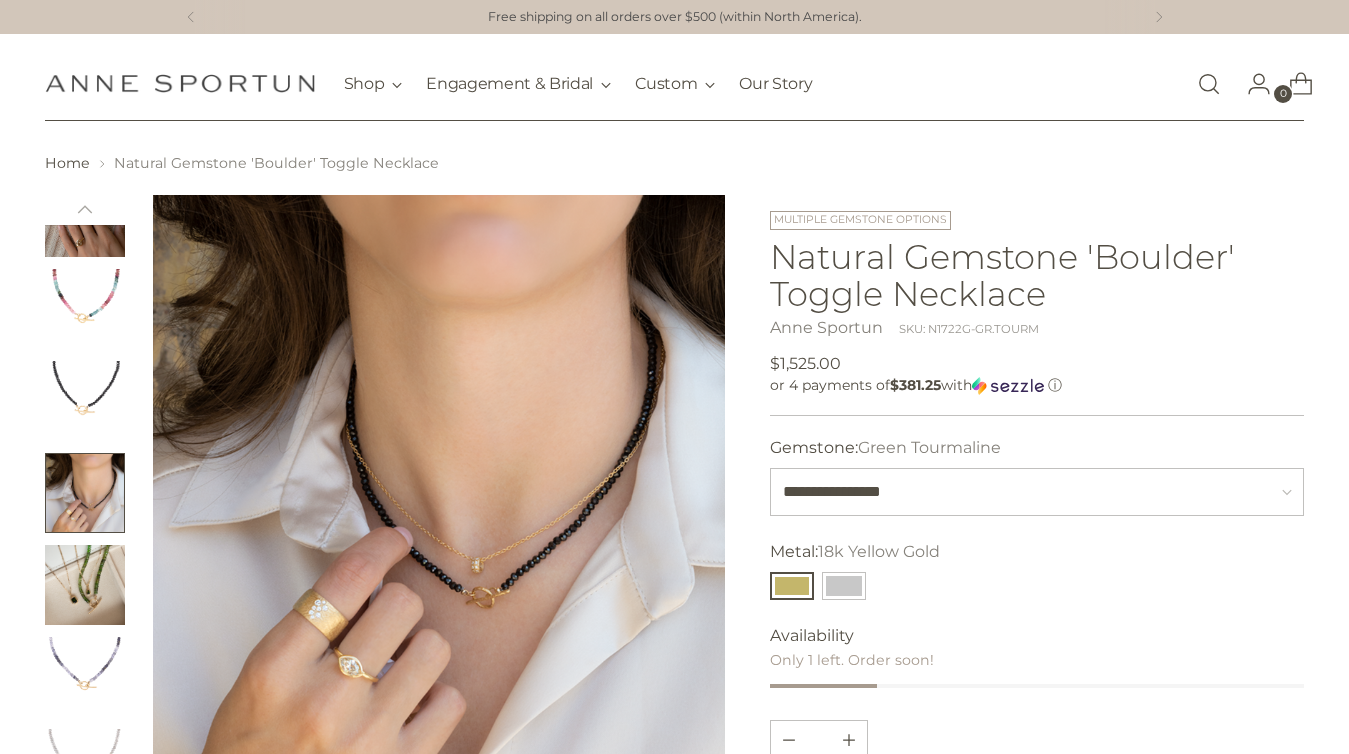 click at bounding box center (85, 401) 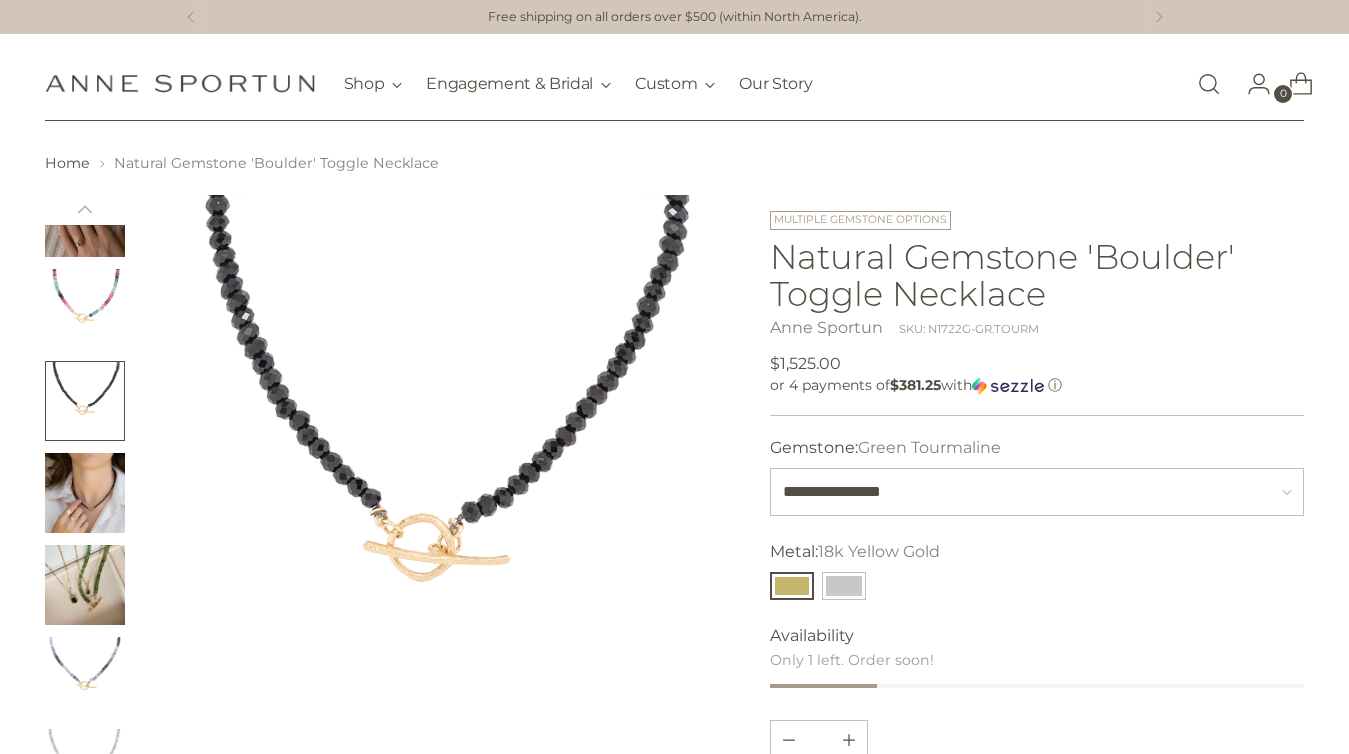 click at bounding box center [85, 309] 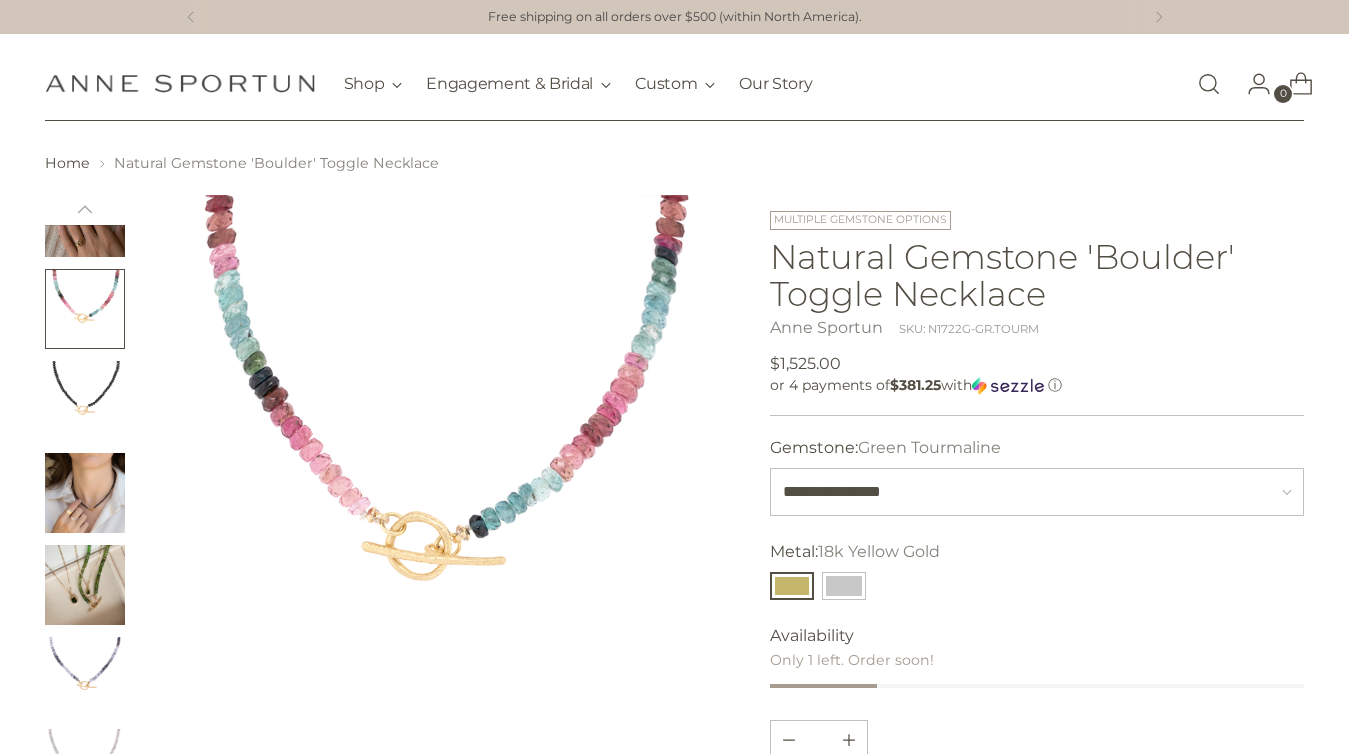 click at bounding box center (85, 217) 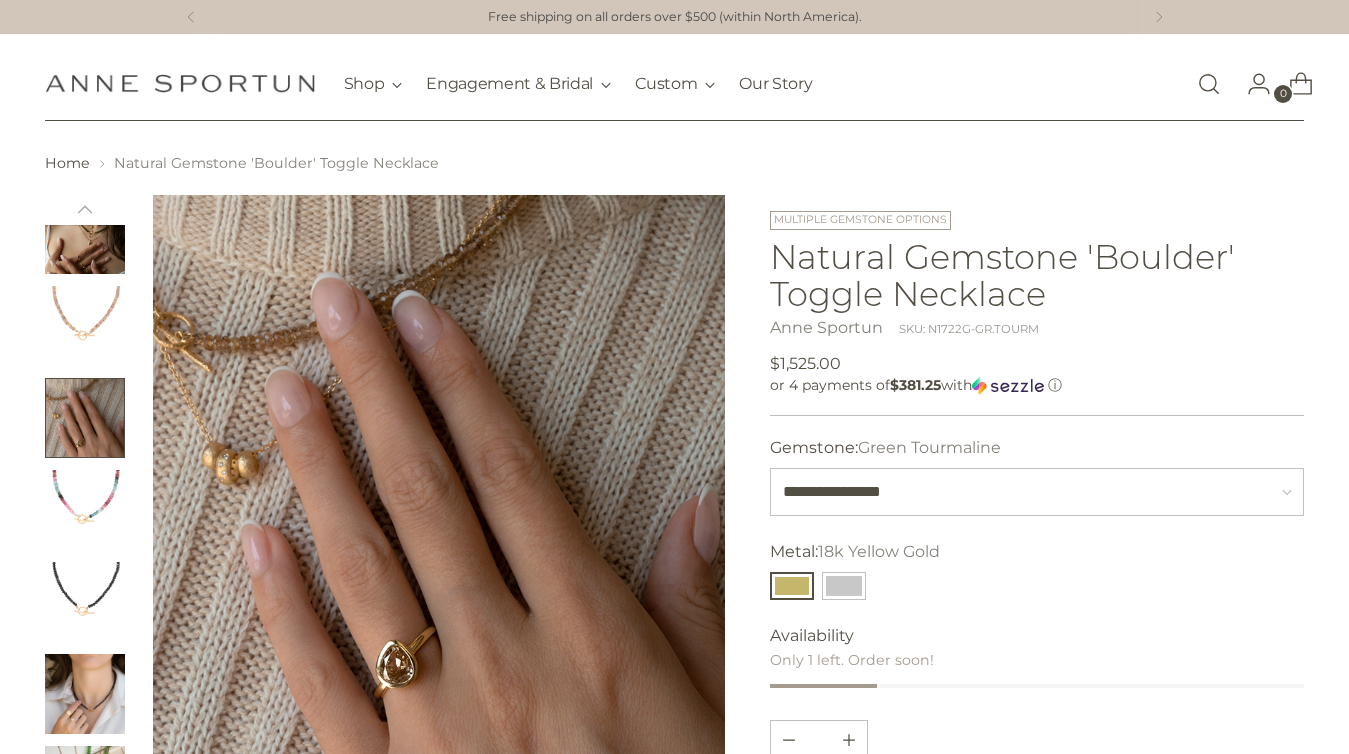 scroll, scrollTop: 29, scrollLeft: 0, axis: vertical 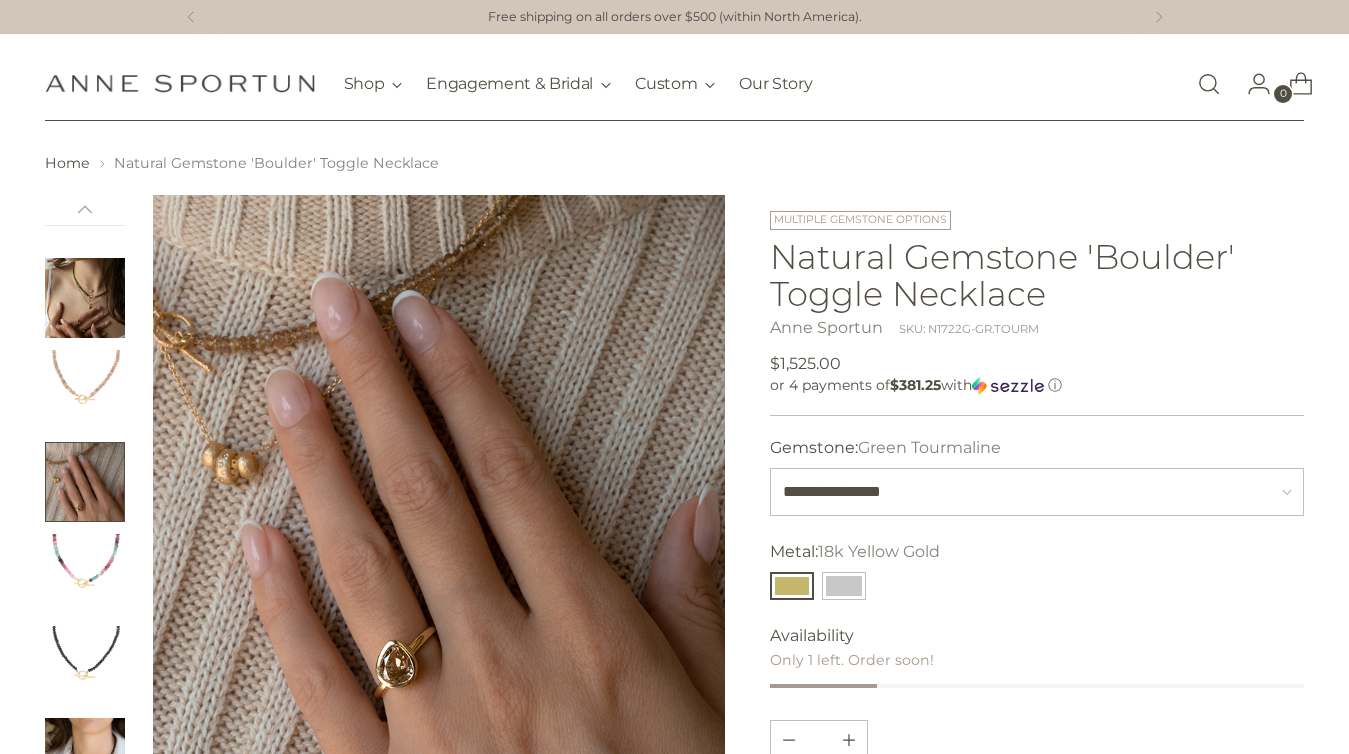 click at bounding box center (85, 298) 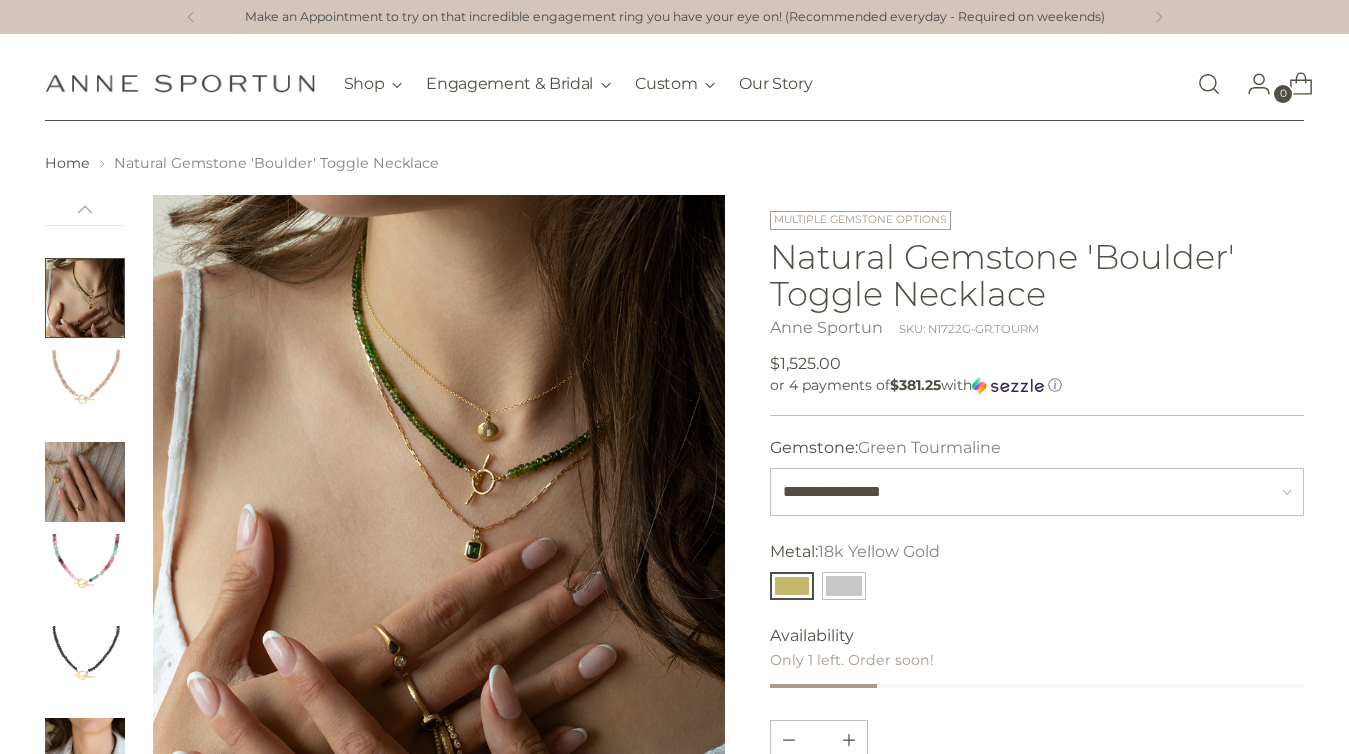 click at bounding box center [85, 390] 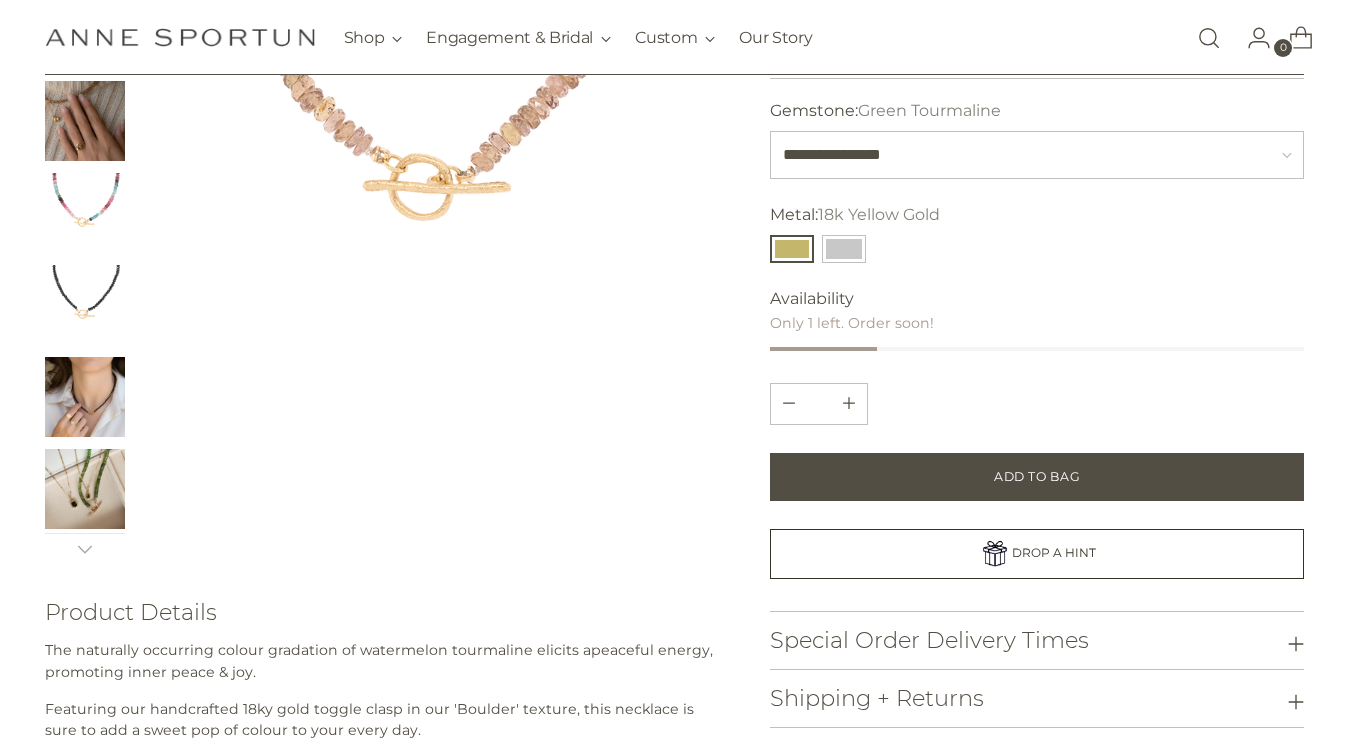 scroll, scrollTop: 363, scrollLeft: 0, axis: vertical 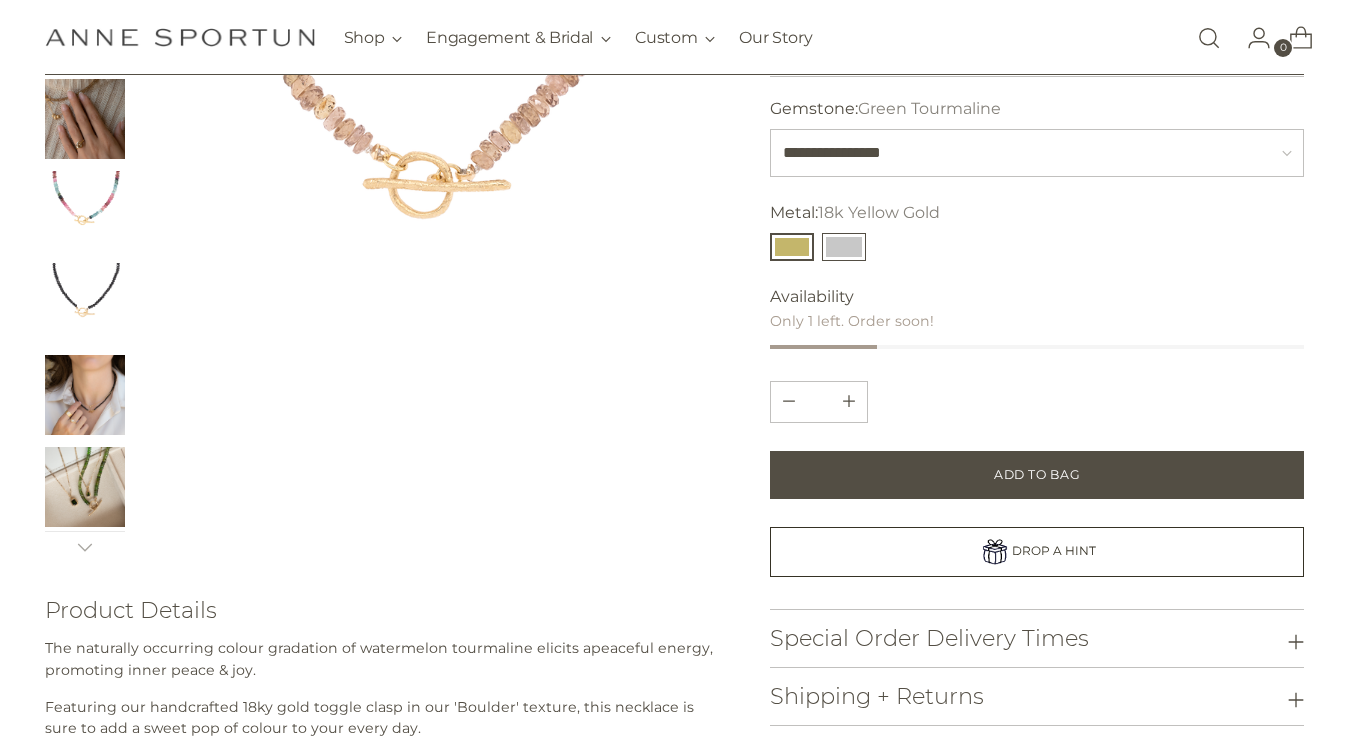 click at bounding box center [844, 247] 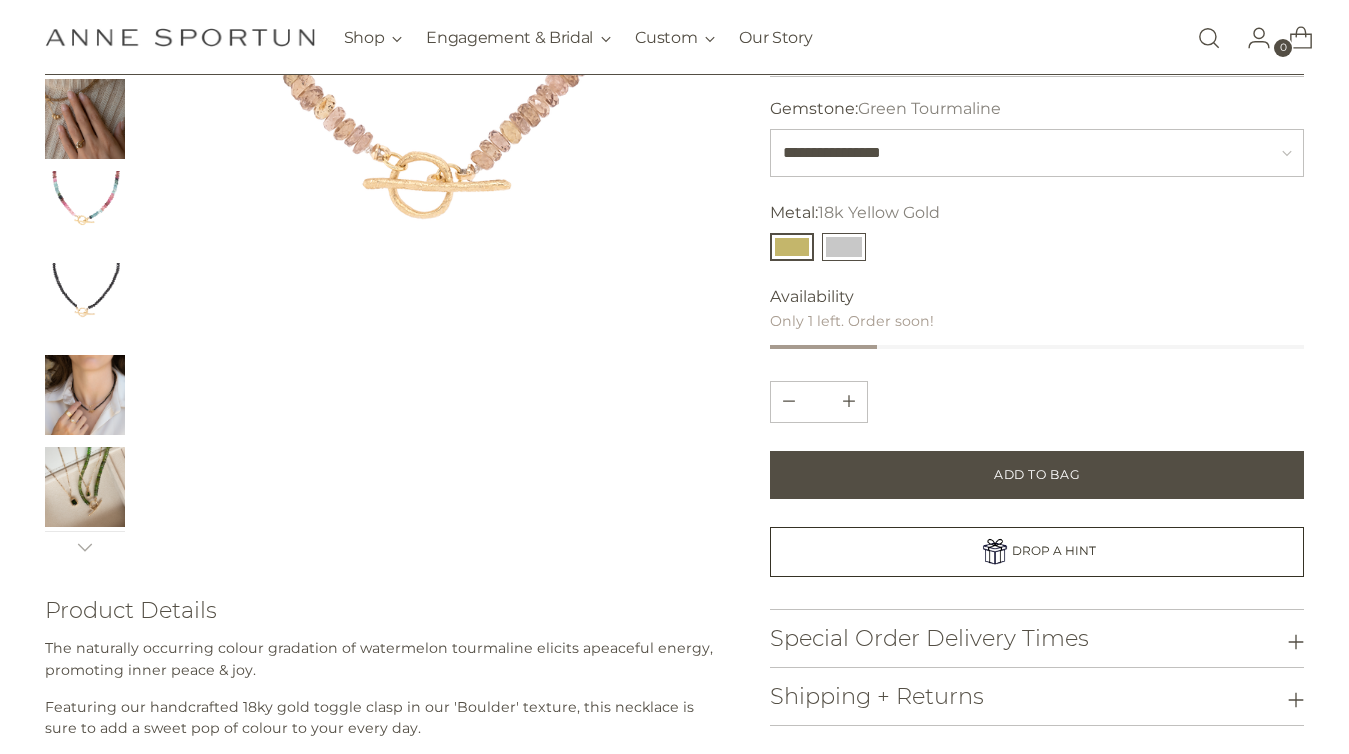 type 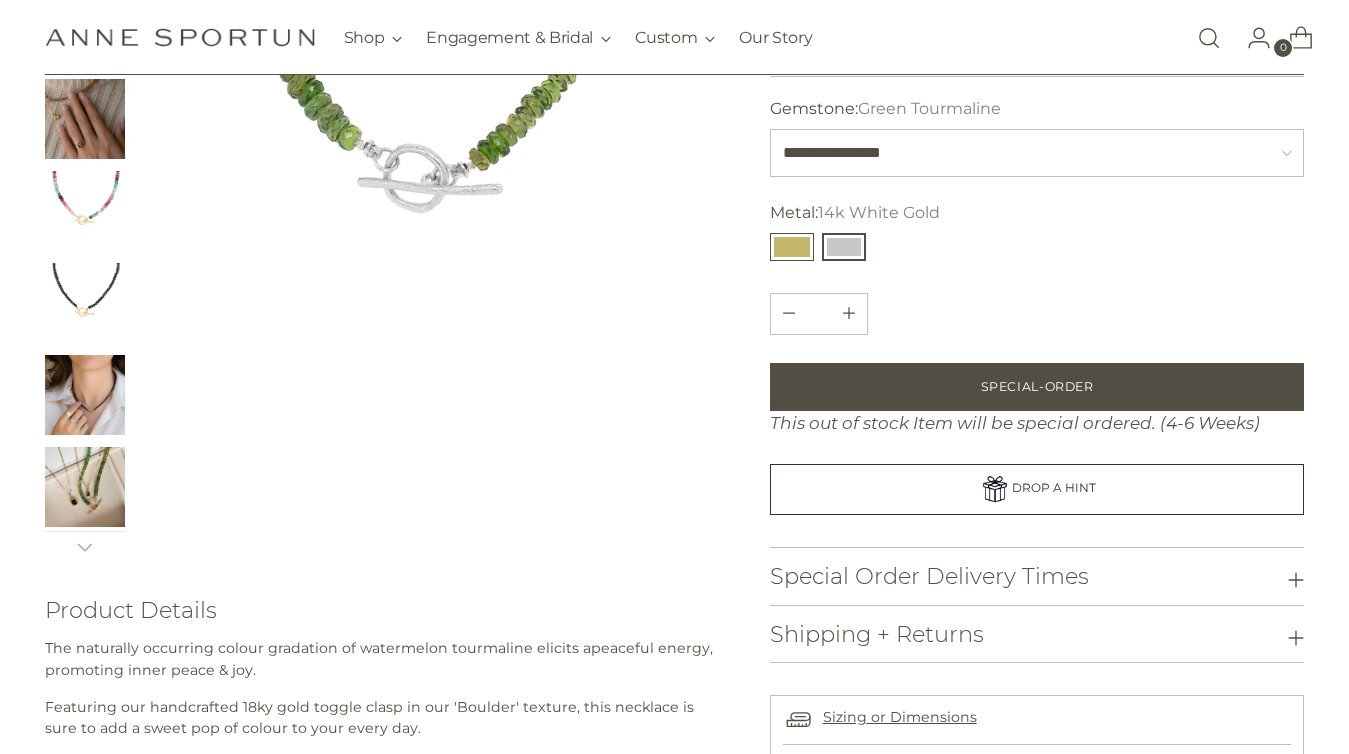 click at bounding box center (792, 247) 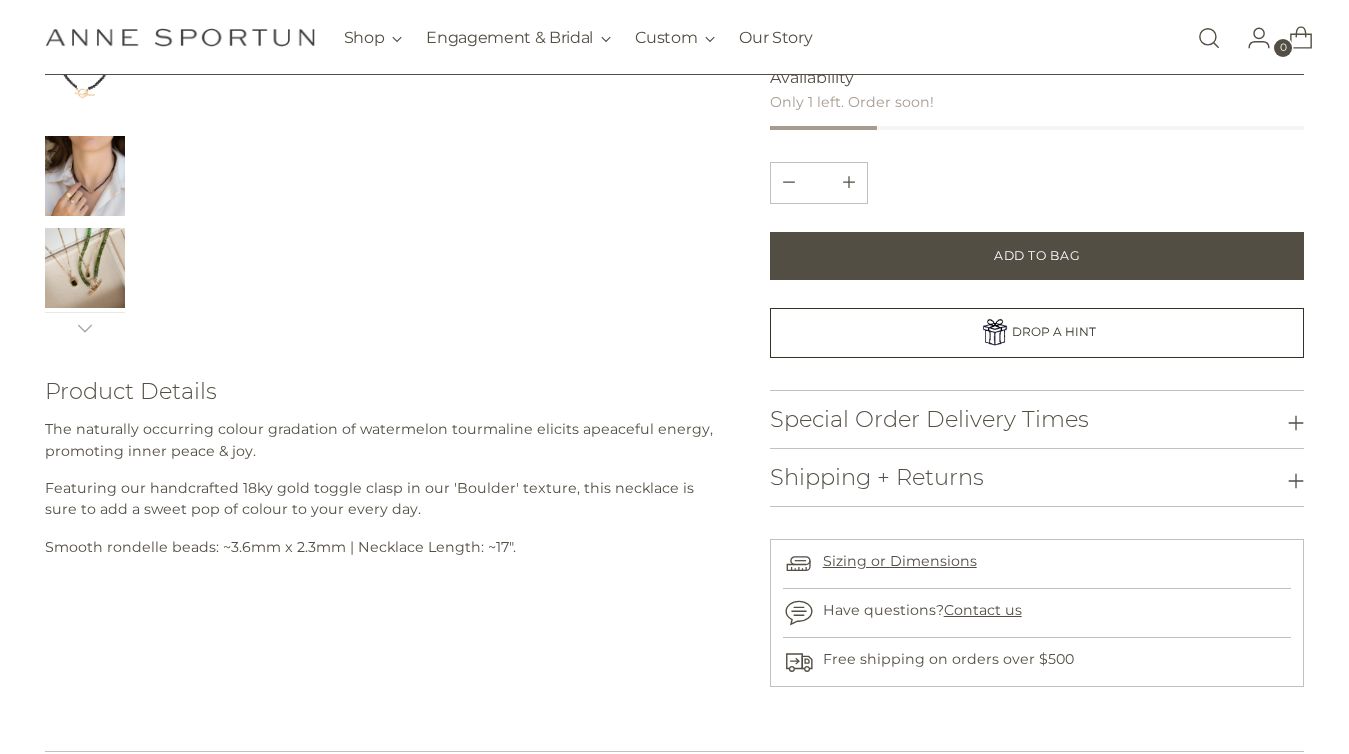 scroll, scrollTop: 665, scrollLeft: 0, axis: vertical 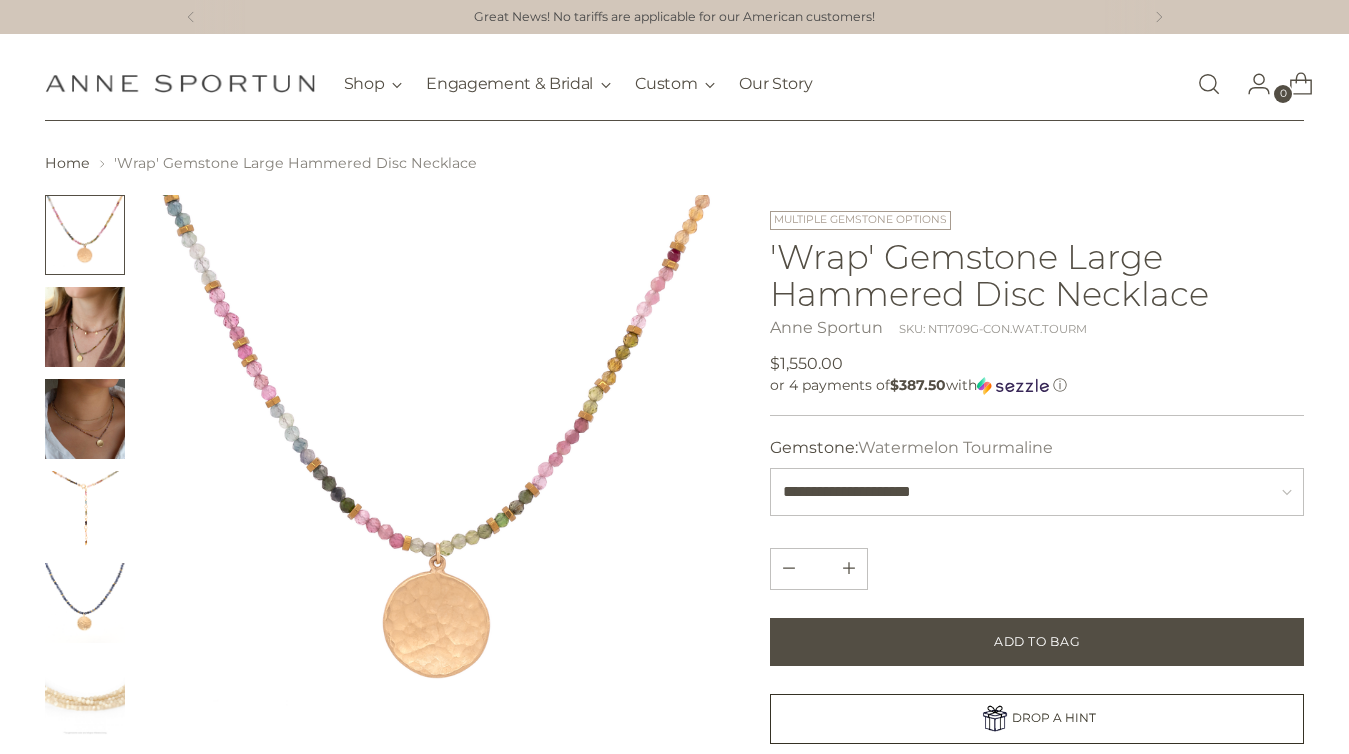 click at bounding box center [85, 419] 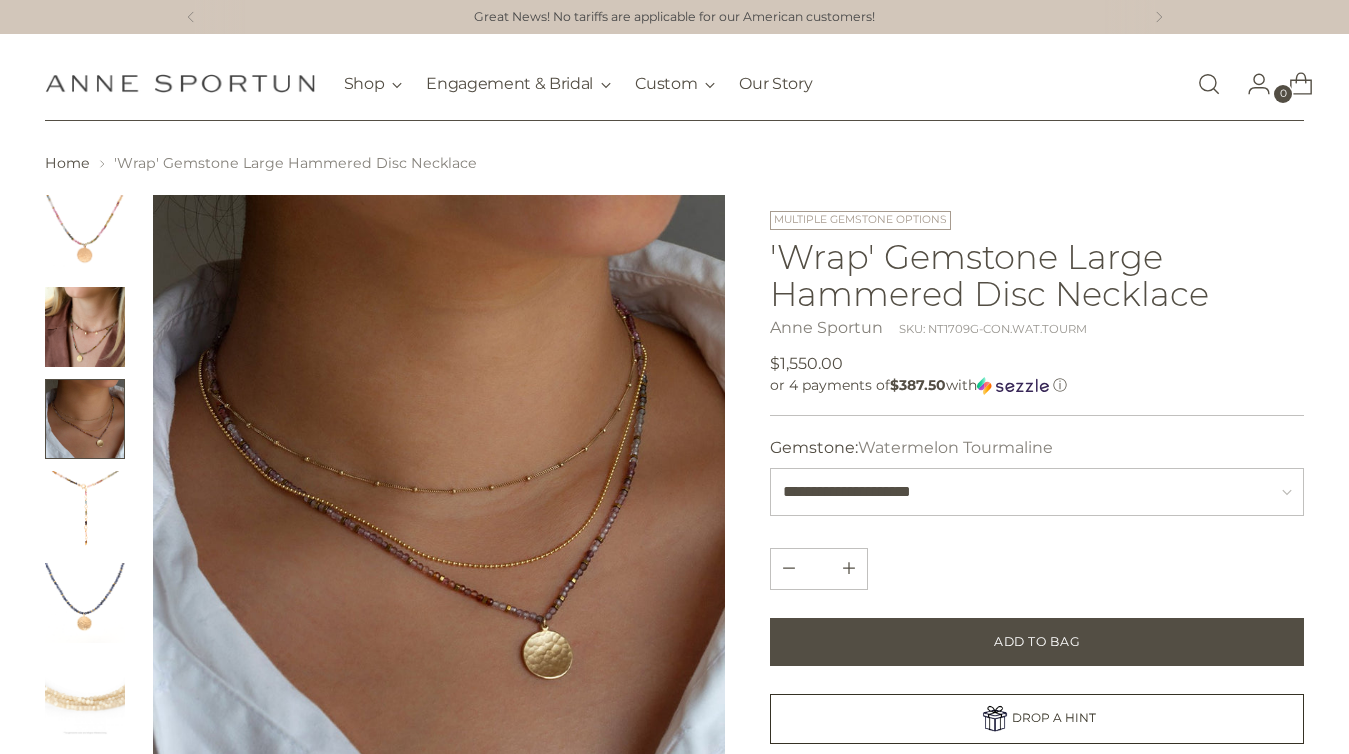 click at bounding box center [85, 511] 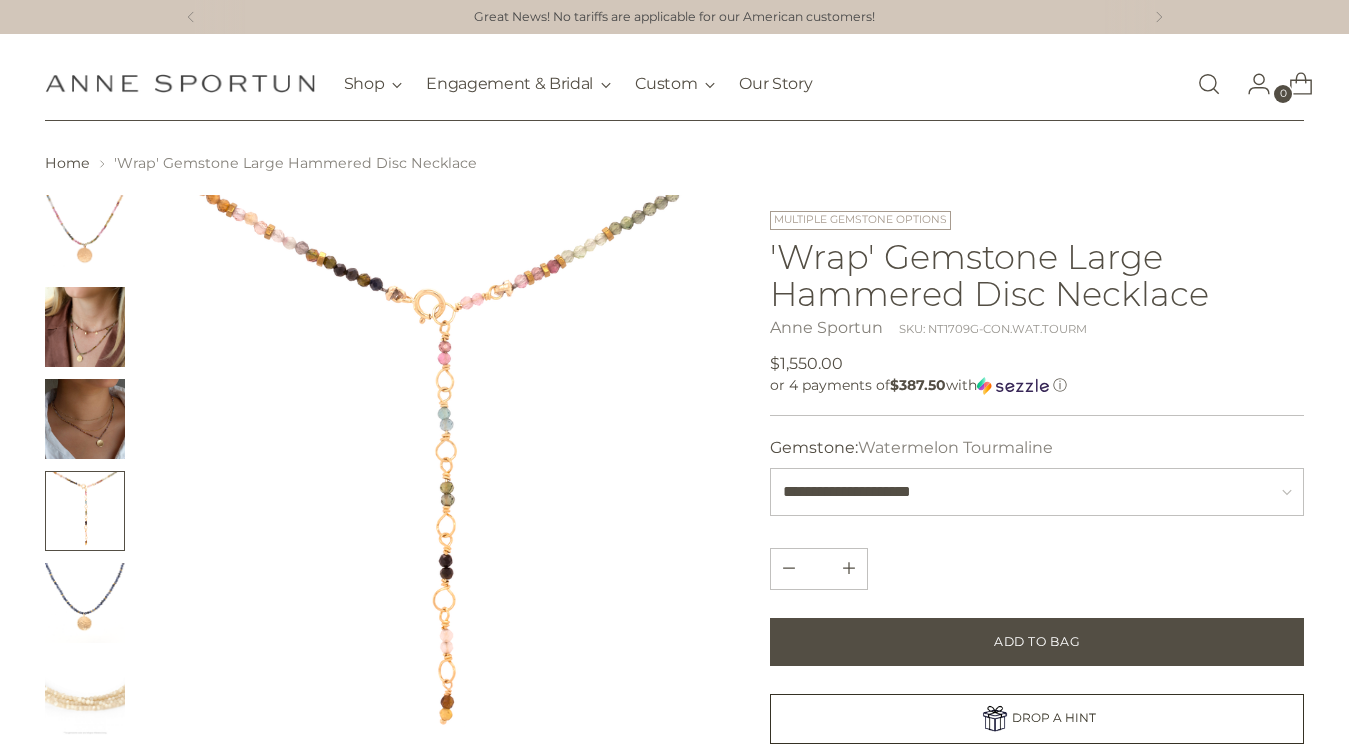 click at bounding box center (85, 419) 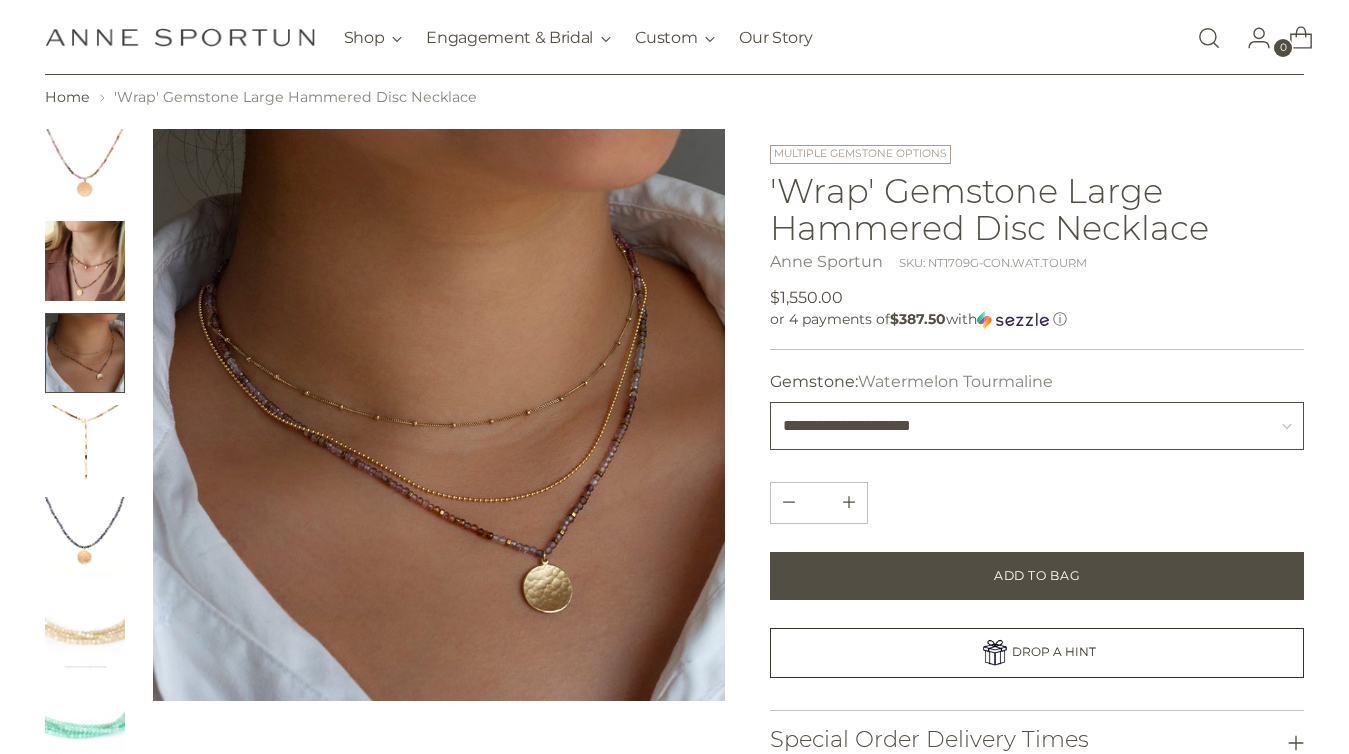 scroll, scrollTop: 72, scrollLeft: 0, axis: vertical 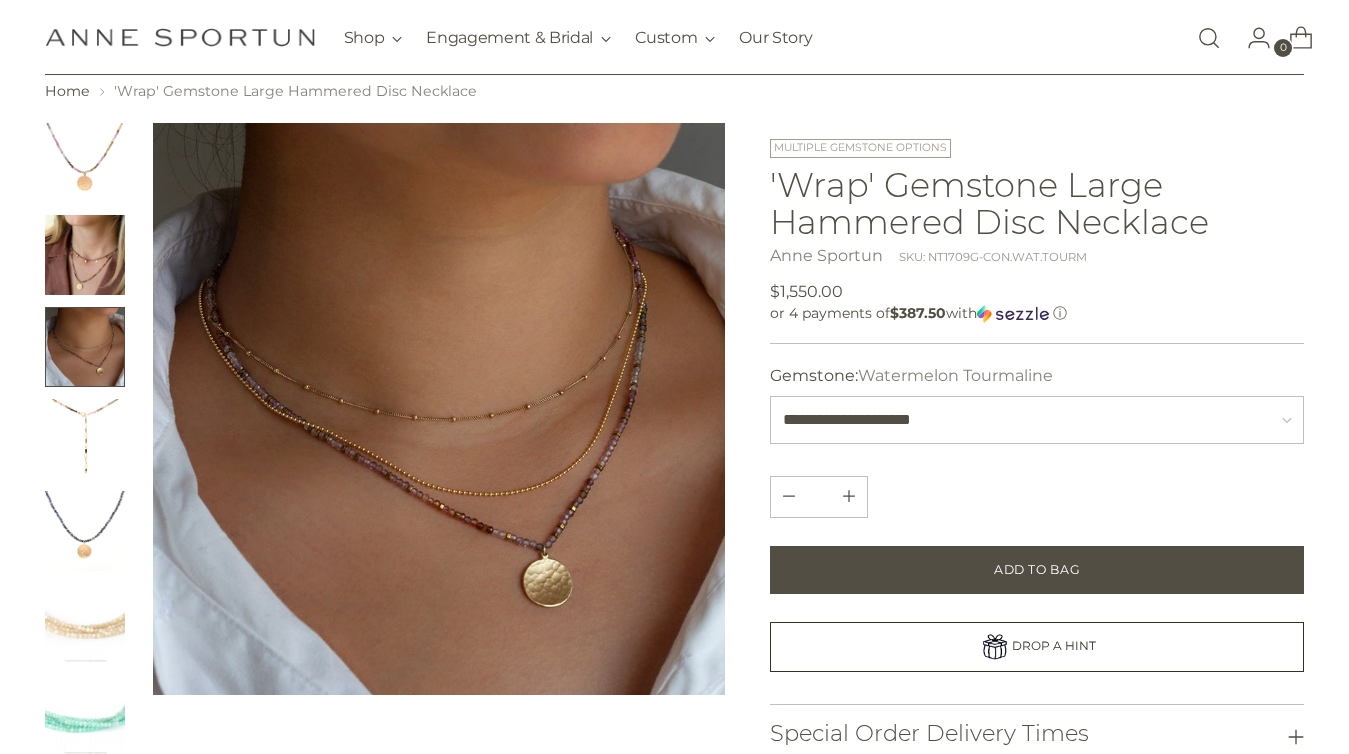 click at bounding box center (85, 439) 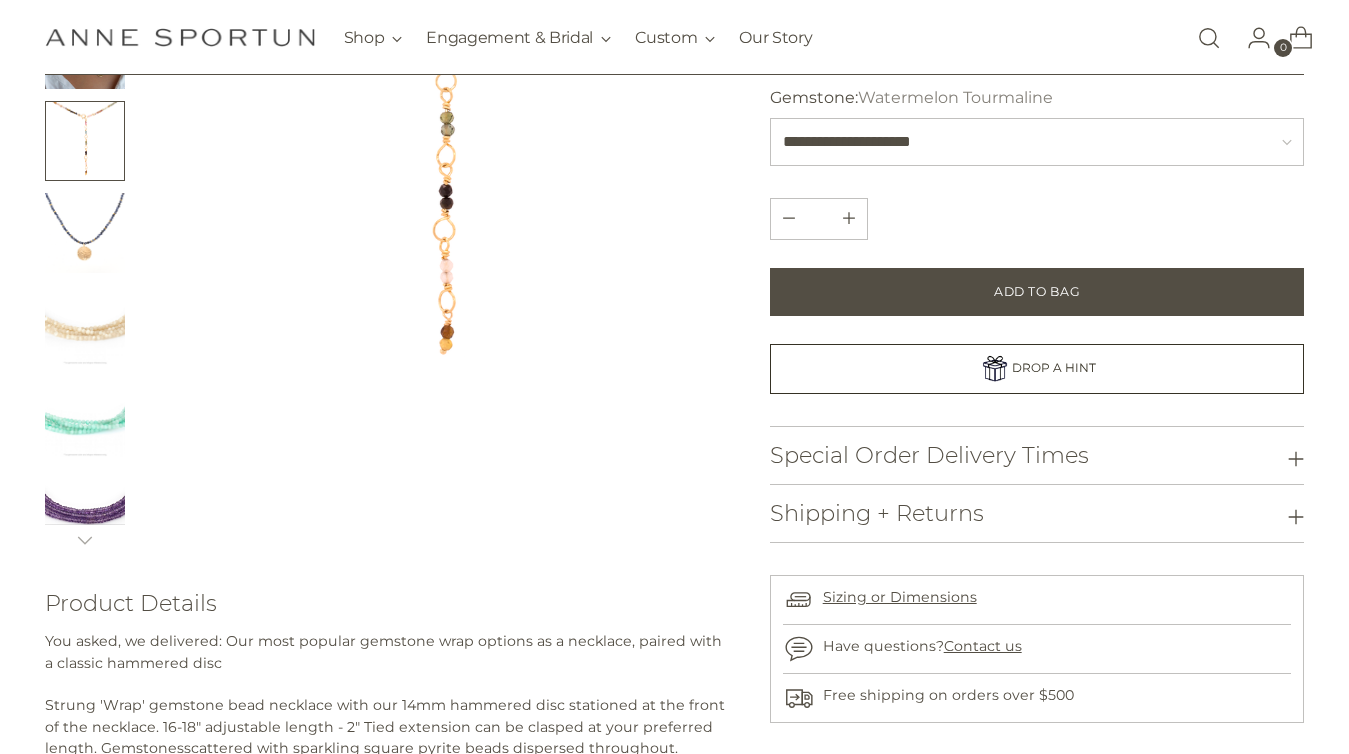 scroll, scrollTop: 480, scrollLeft: 0, axis: vertical 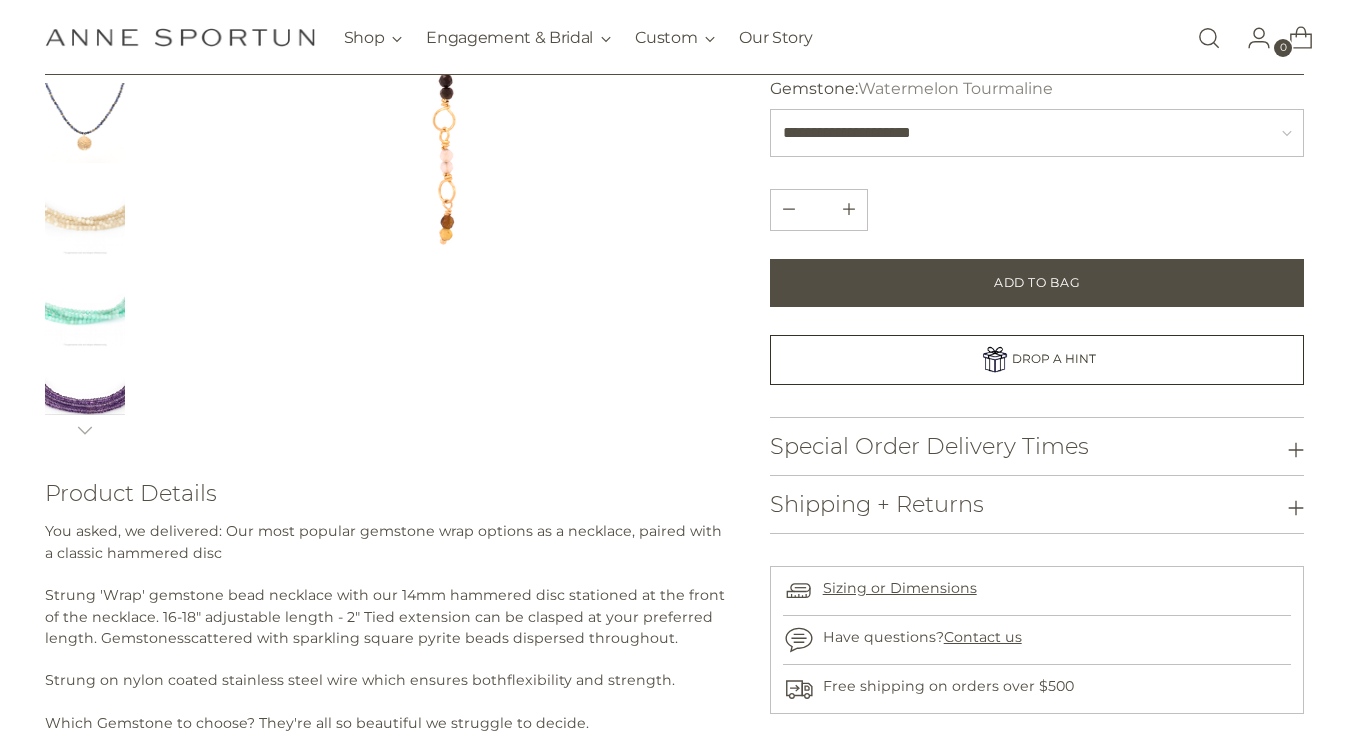 click at bounding box center [85, 399] 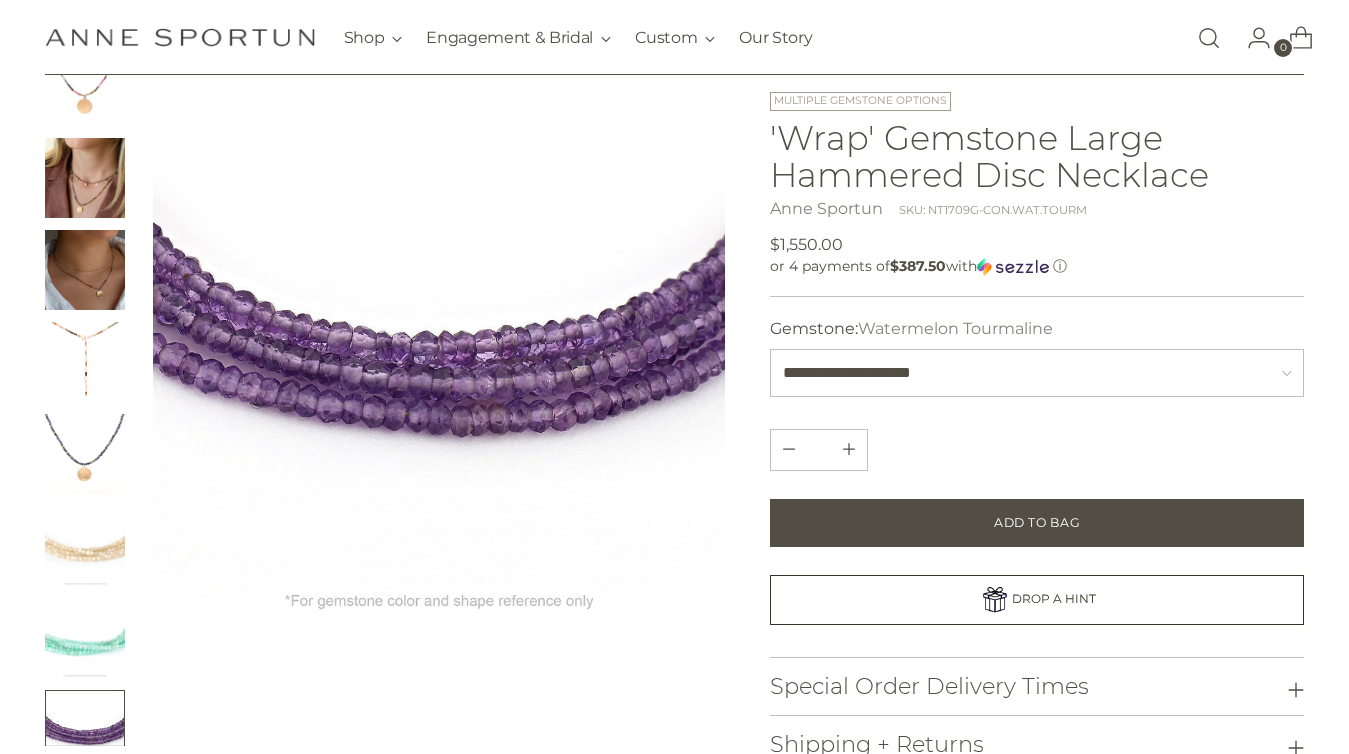 scroll, scrollTop: 144, scrollLeft: 0, axis: vertical 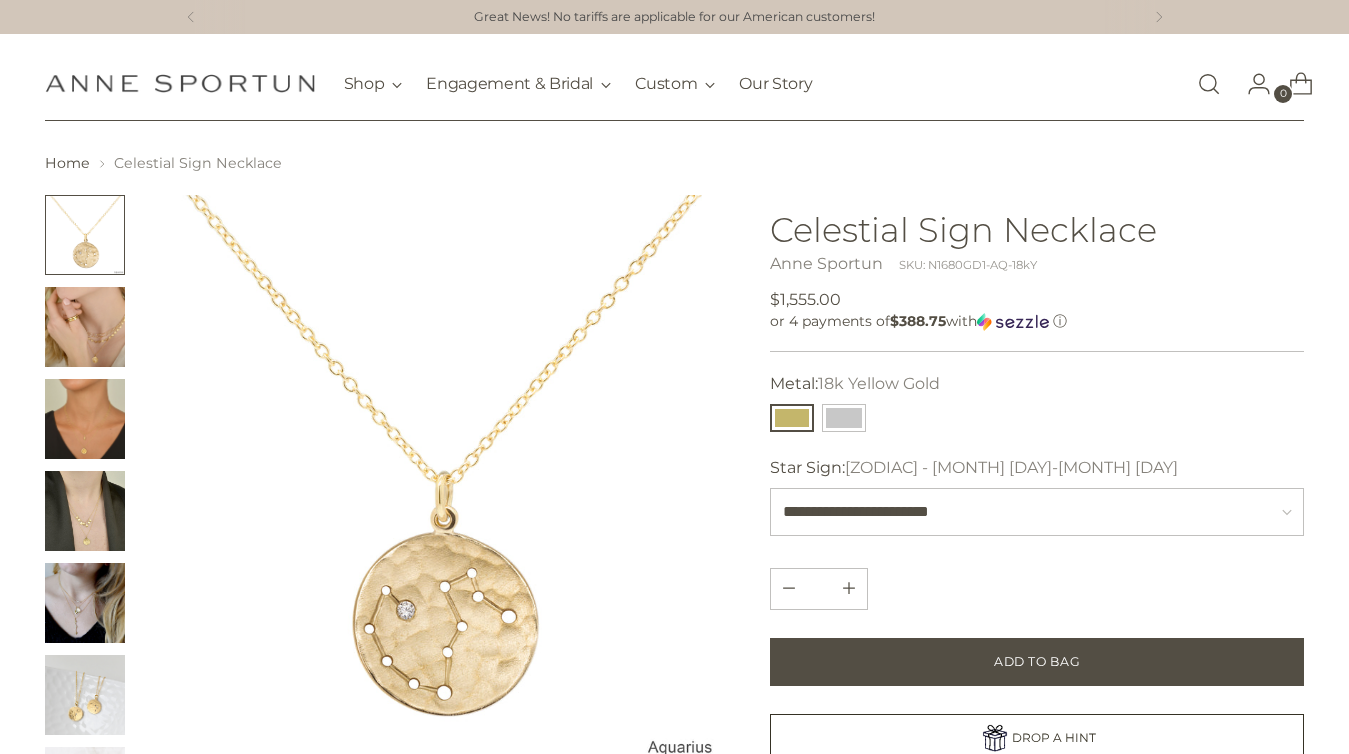 click at bounding box center (85, 419) 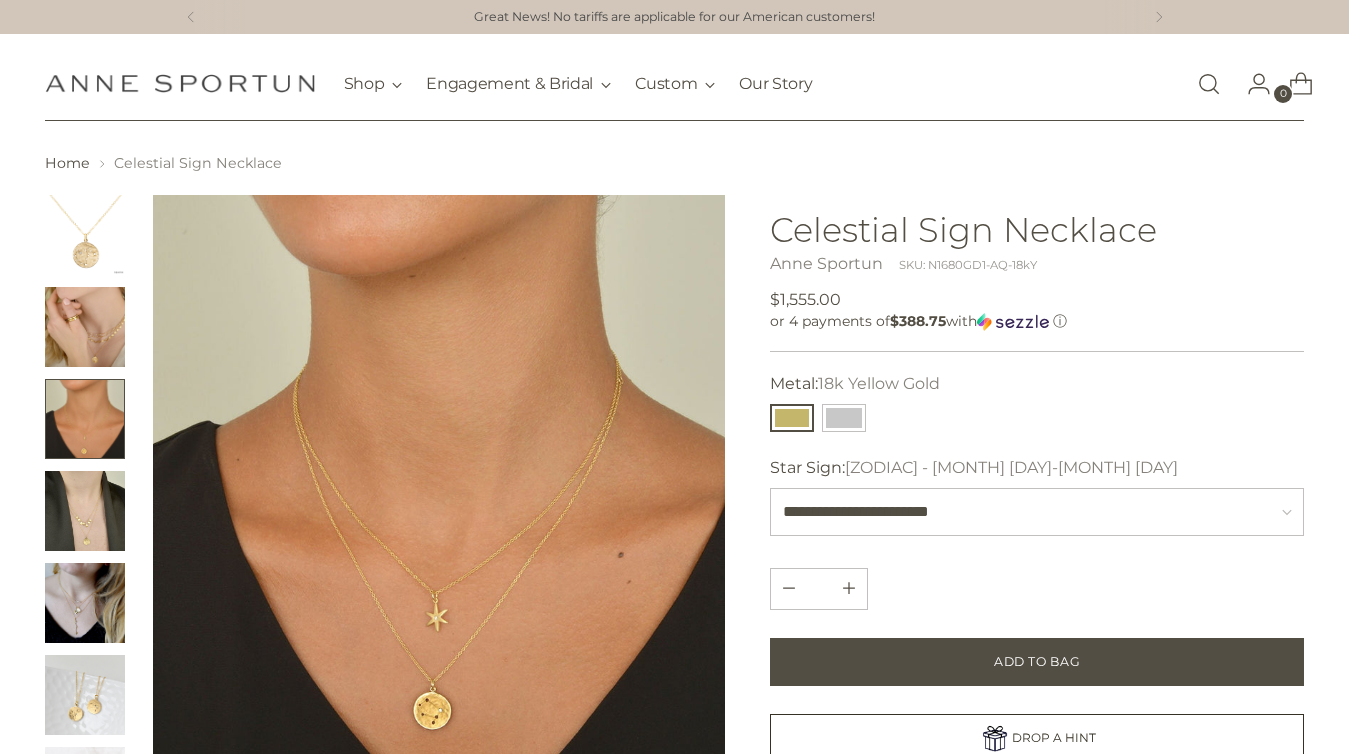 click at bounding box center (85, 511) 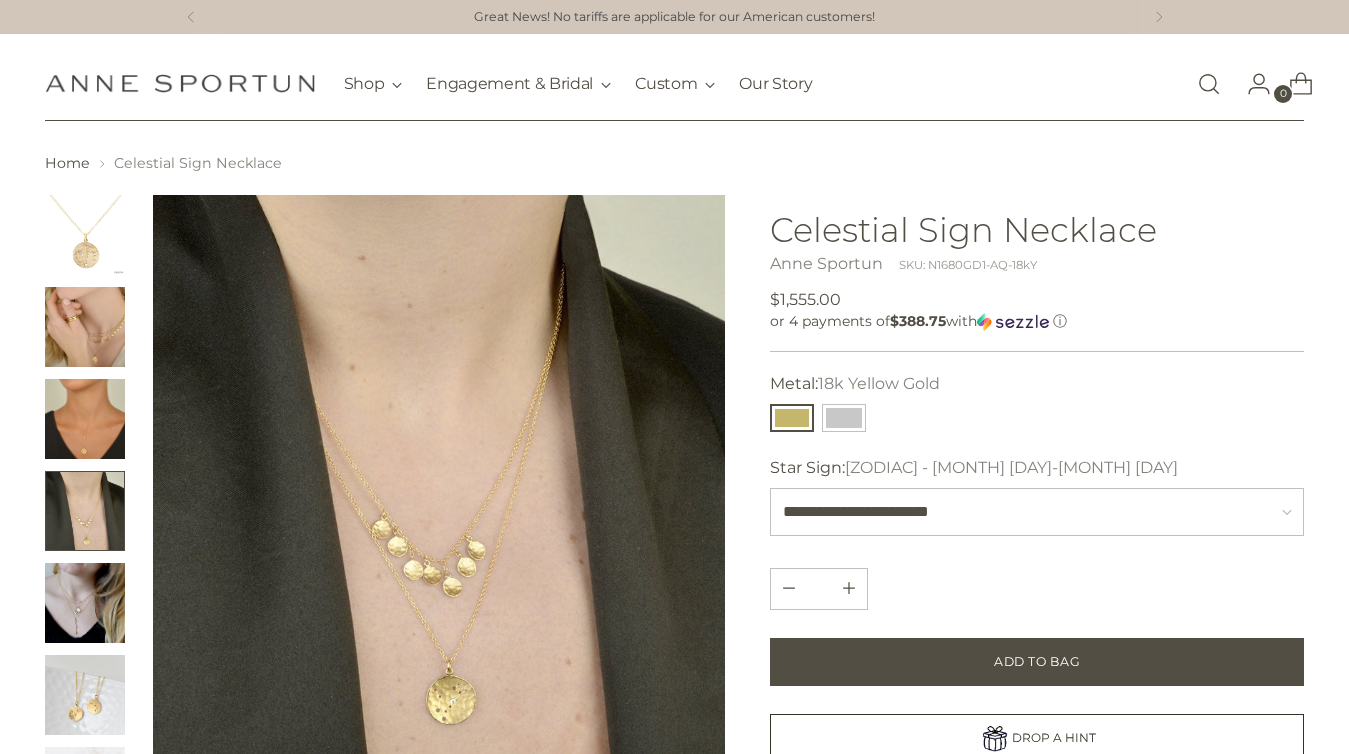 click at bounding box center (85, 603) 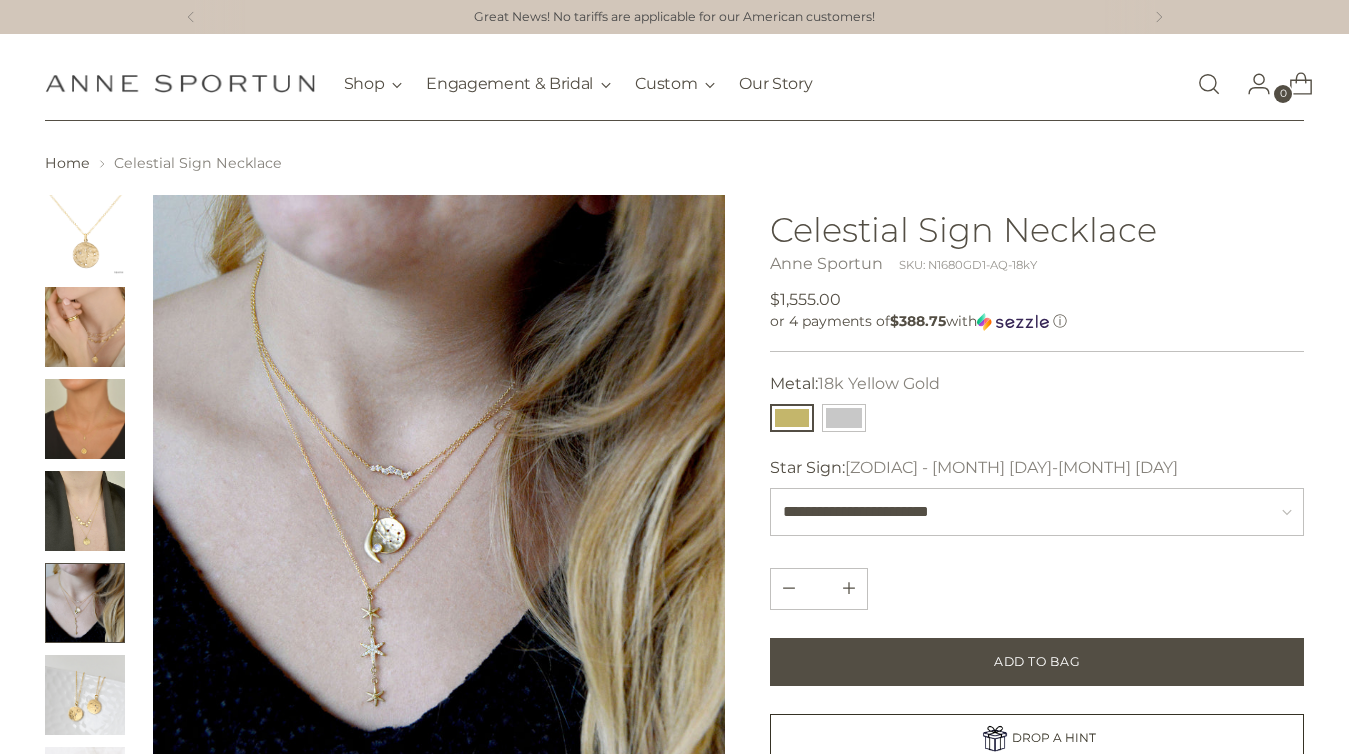 click at bounding box center [85, 695] 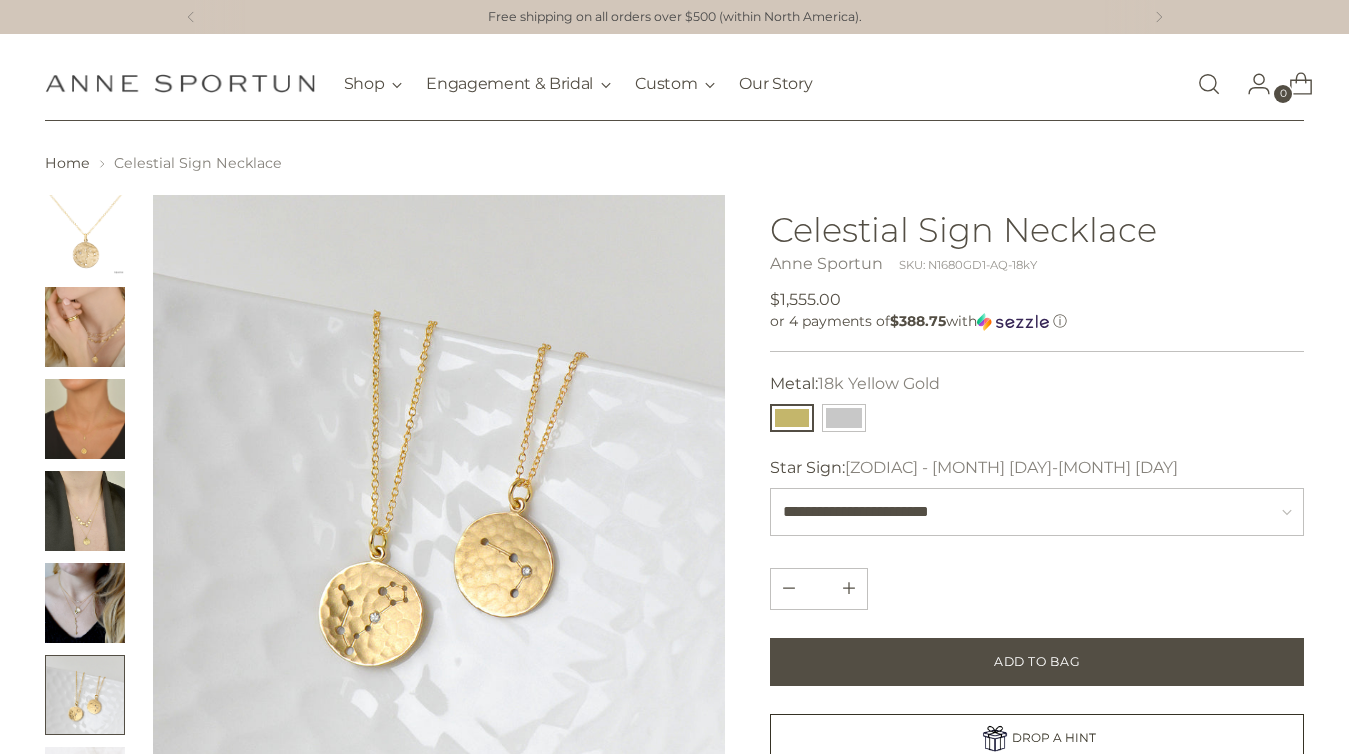 click at bounding box center [85, 603] 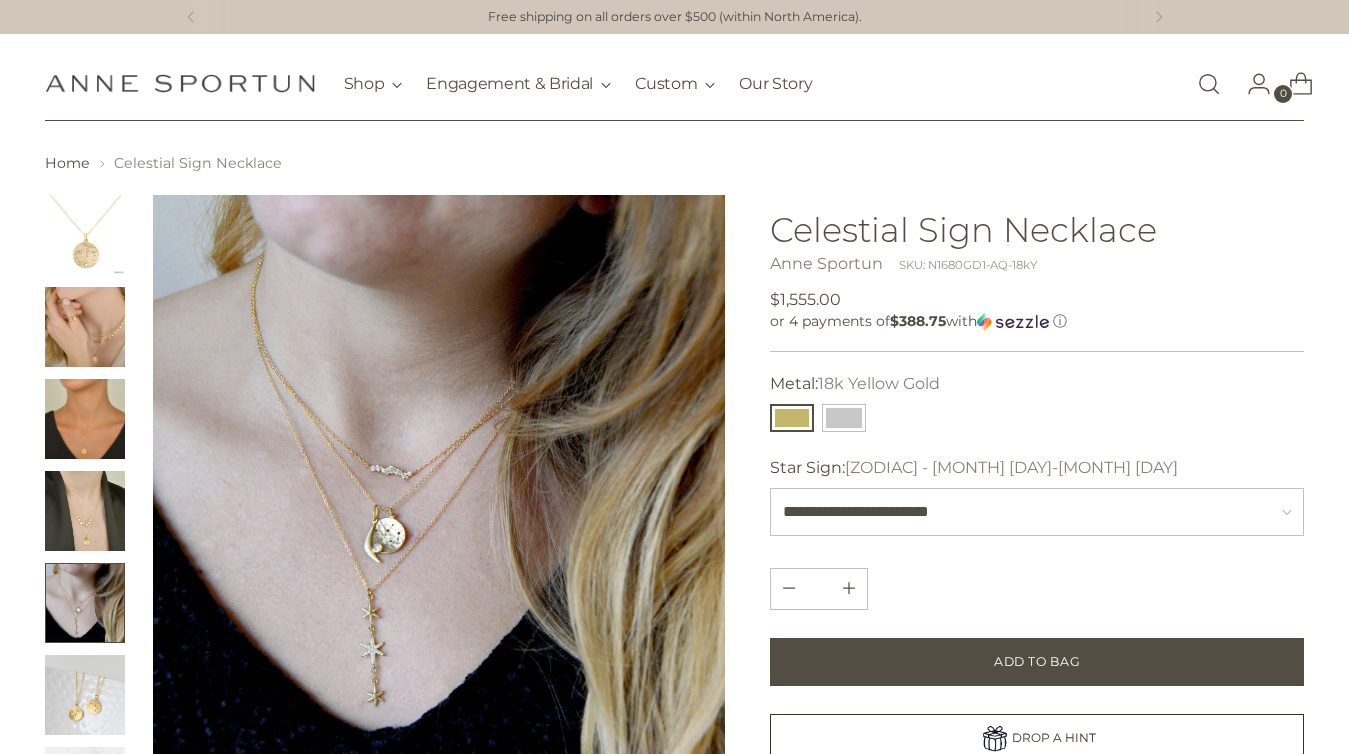 click at bounding box center (85, 511) 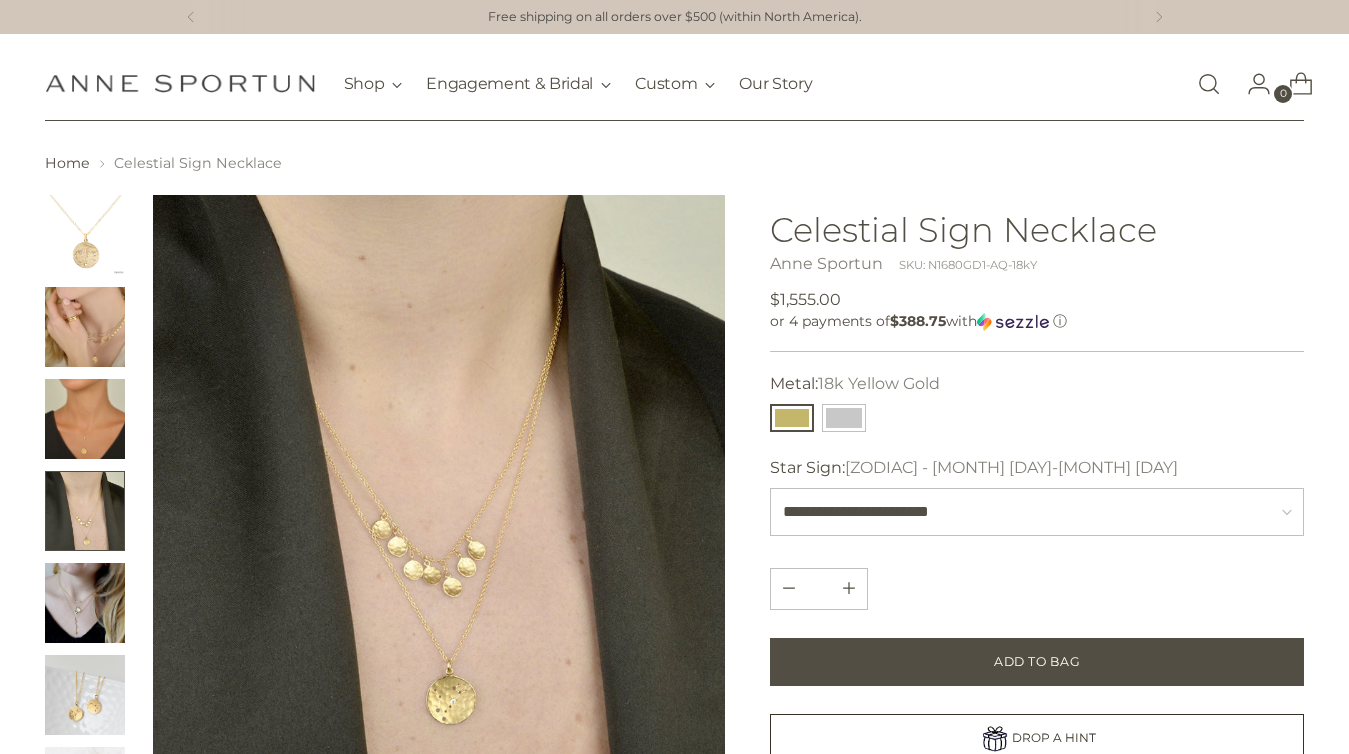 click at bounding box center (85, 419) 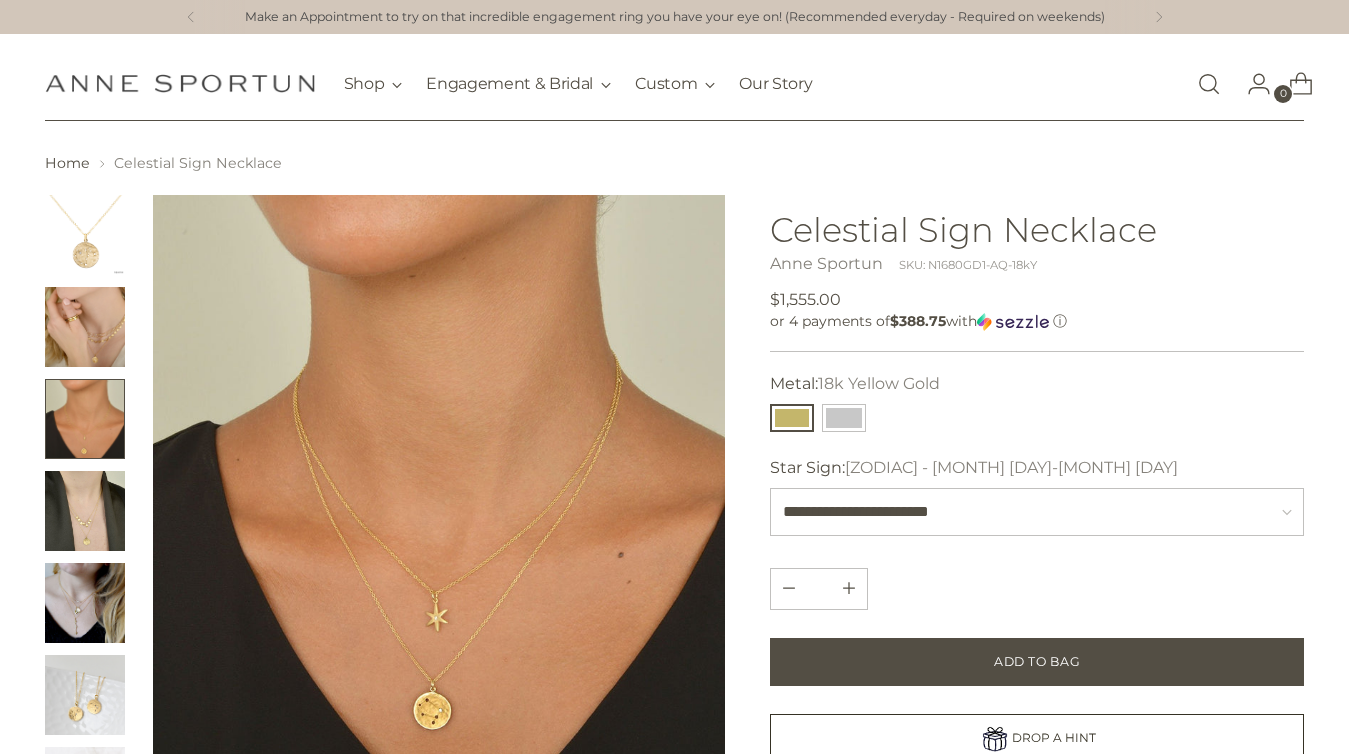 click at bounding box center (85, 327) 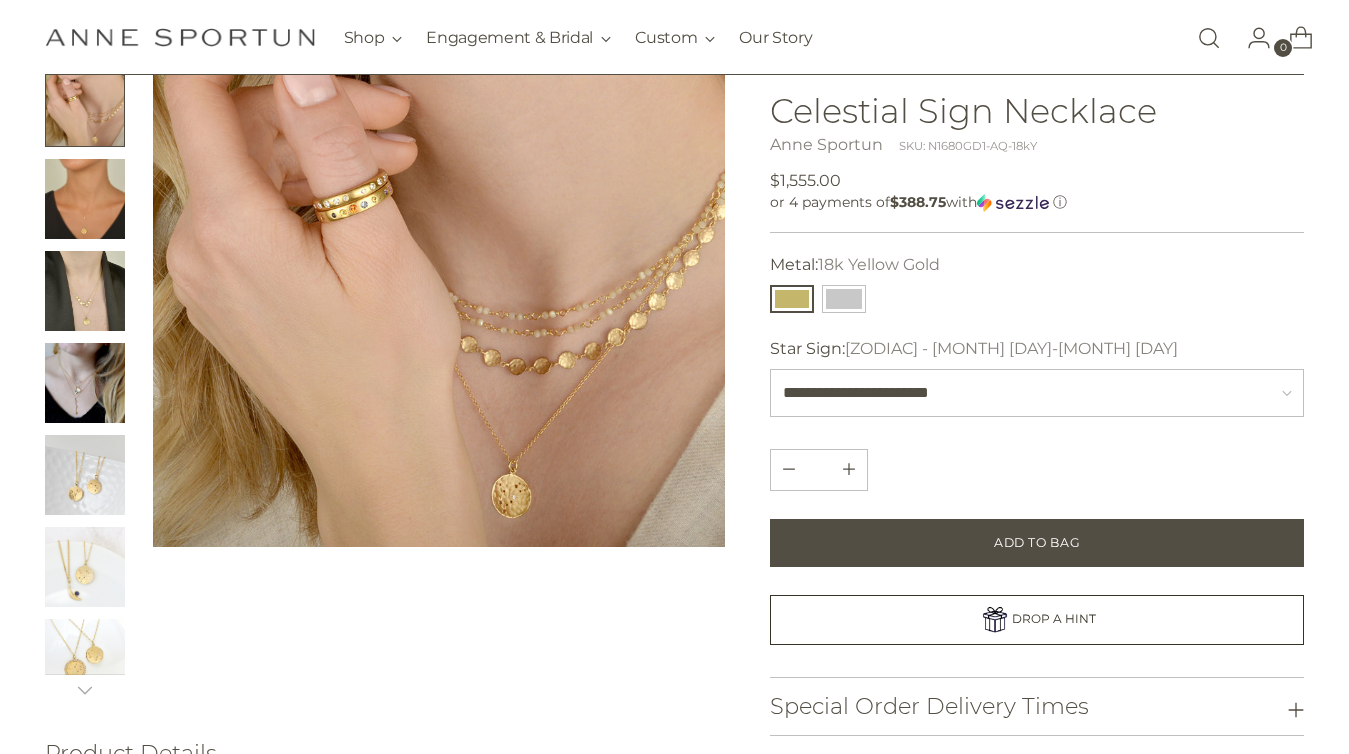 scroll, scrollTop: 212, scrollLeft: 0, axis: vertical 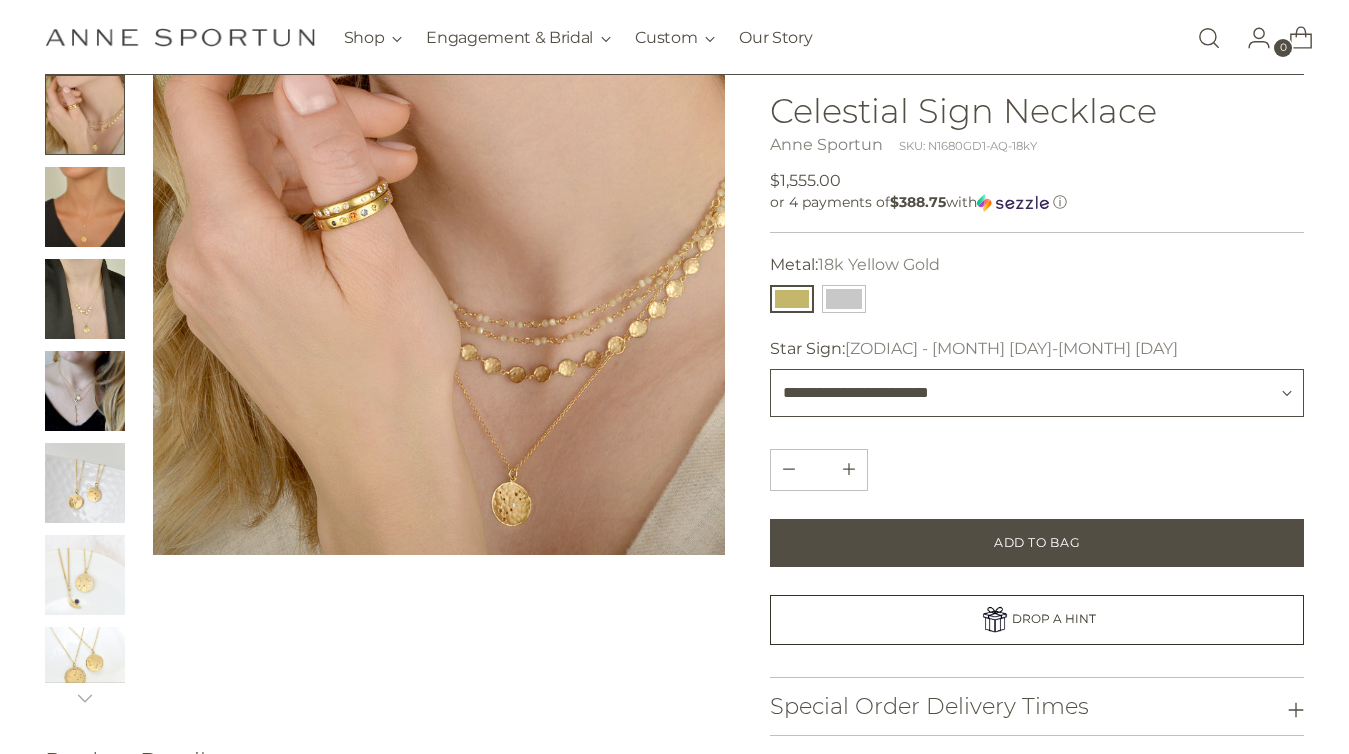 select on "**********" 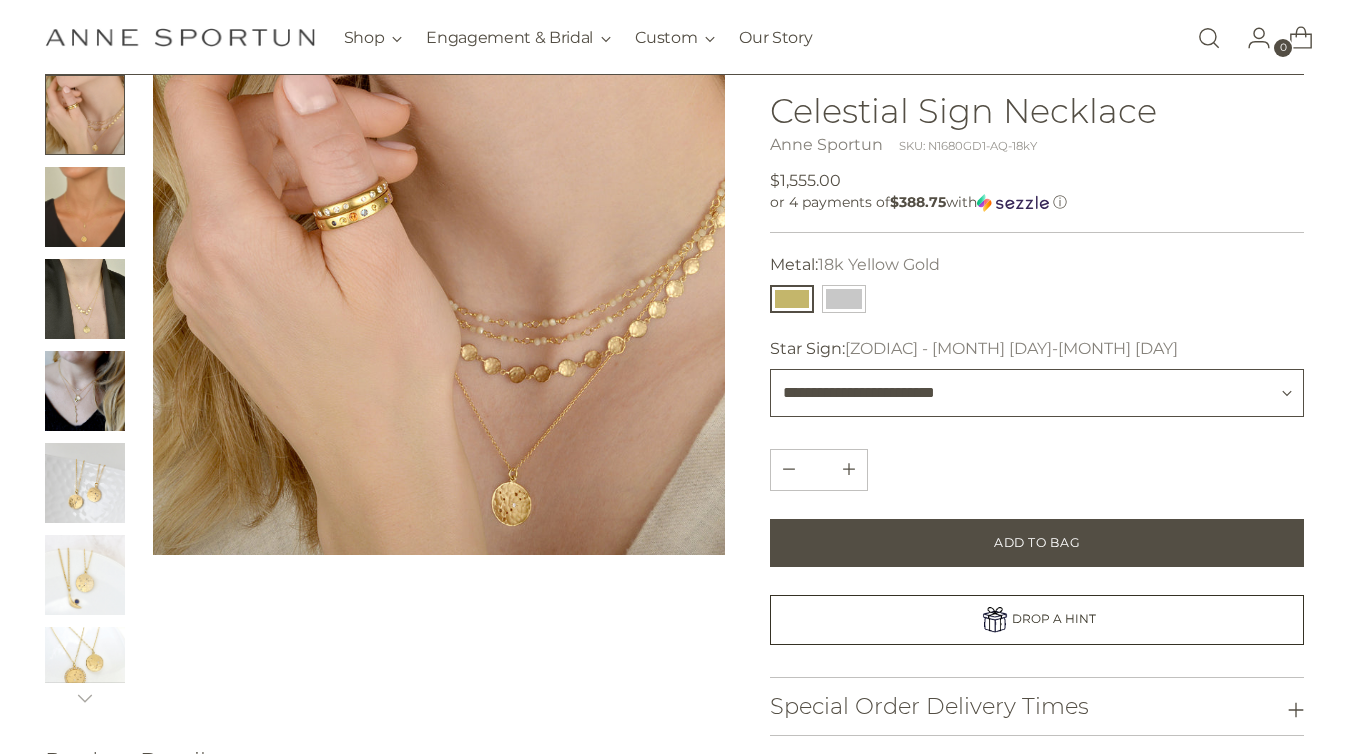 type 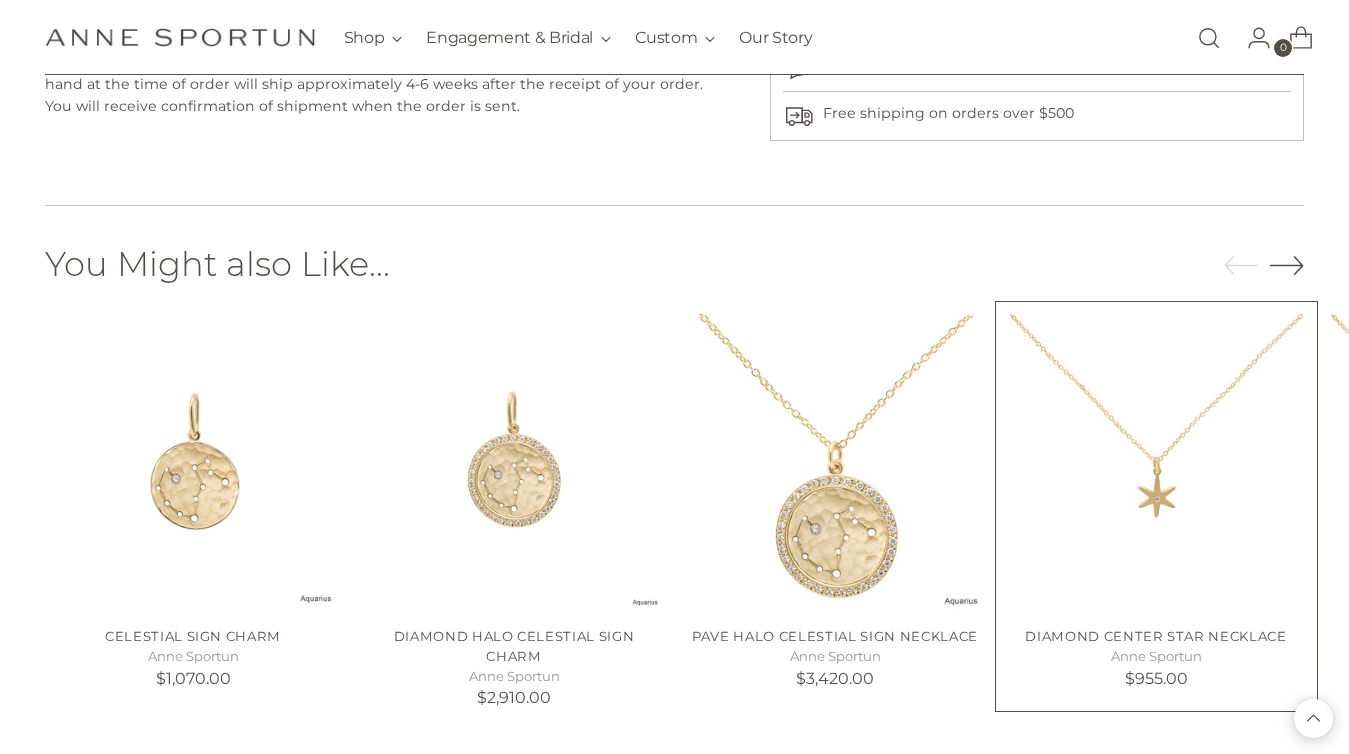 scroll, scrollTop: 1105, scrollLeft: 0, axis: vertical 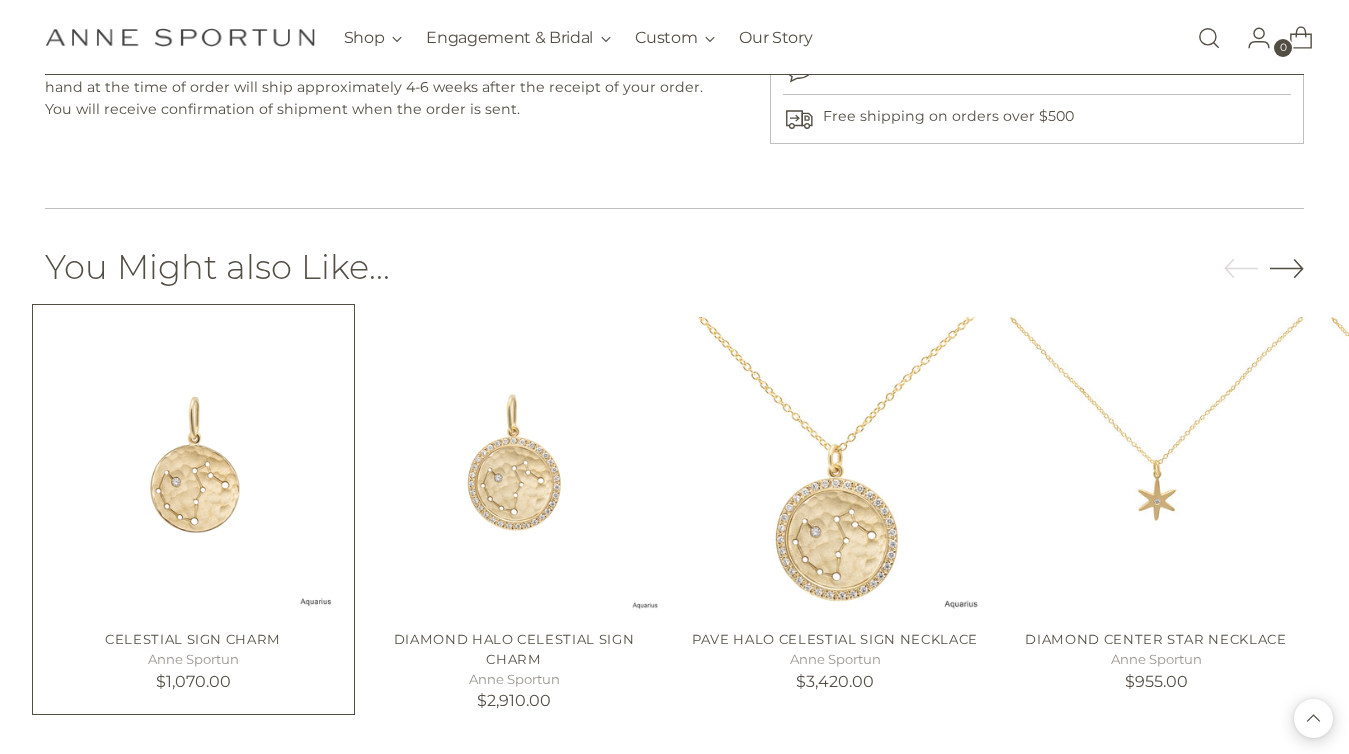 click on "Anne Sportun" at bounding box center [193, 660] 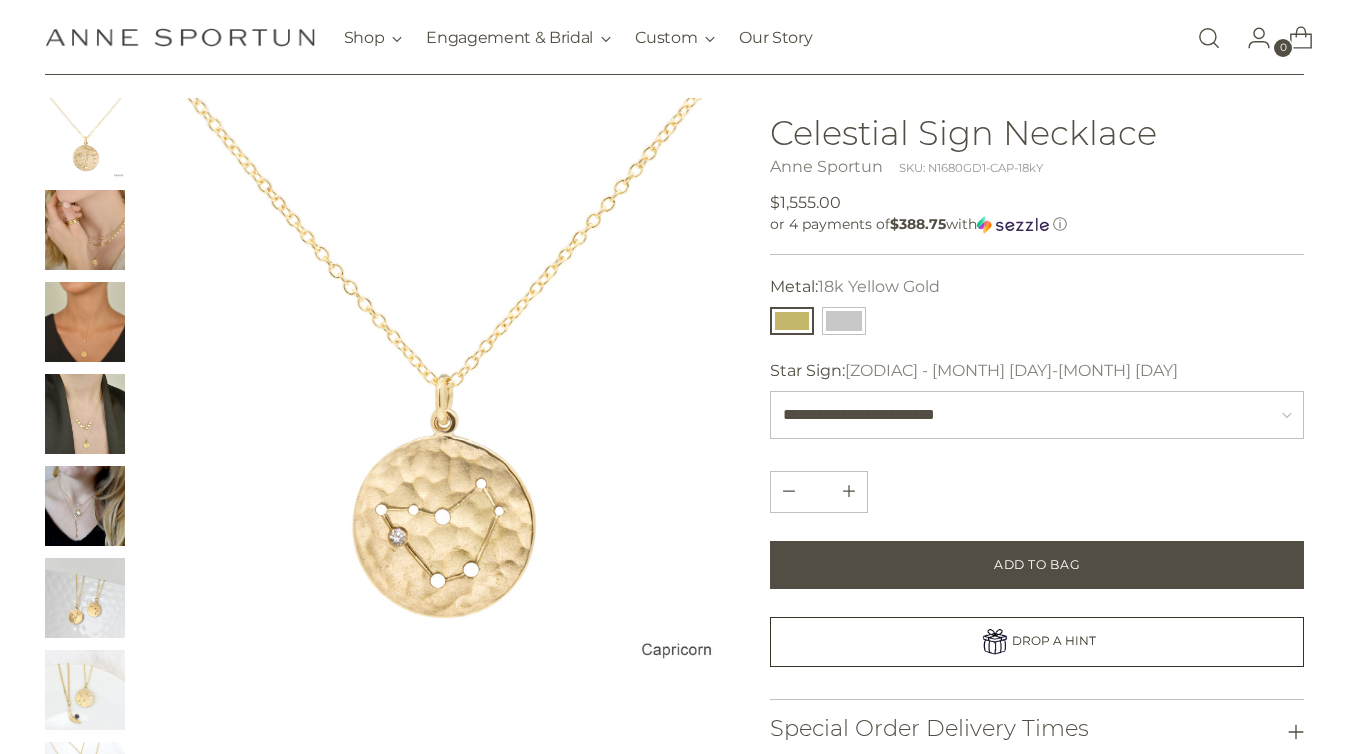 scroll, scrollTop: 84, scrollLeft: 0, axis: vertical 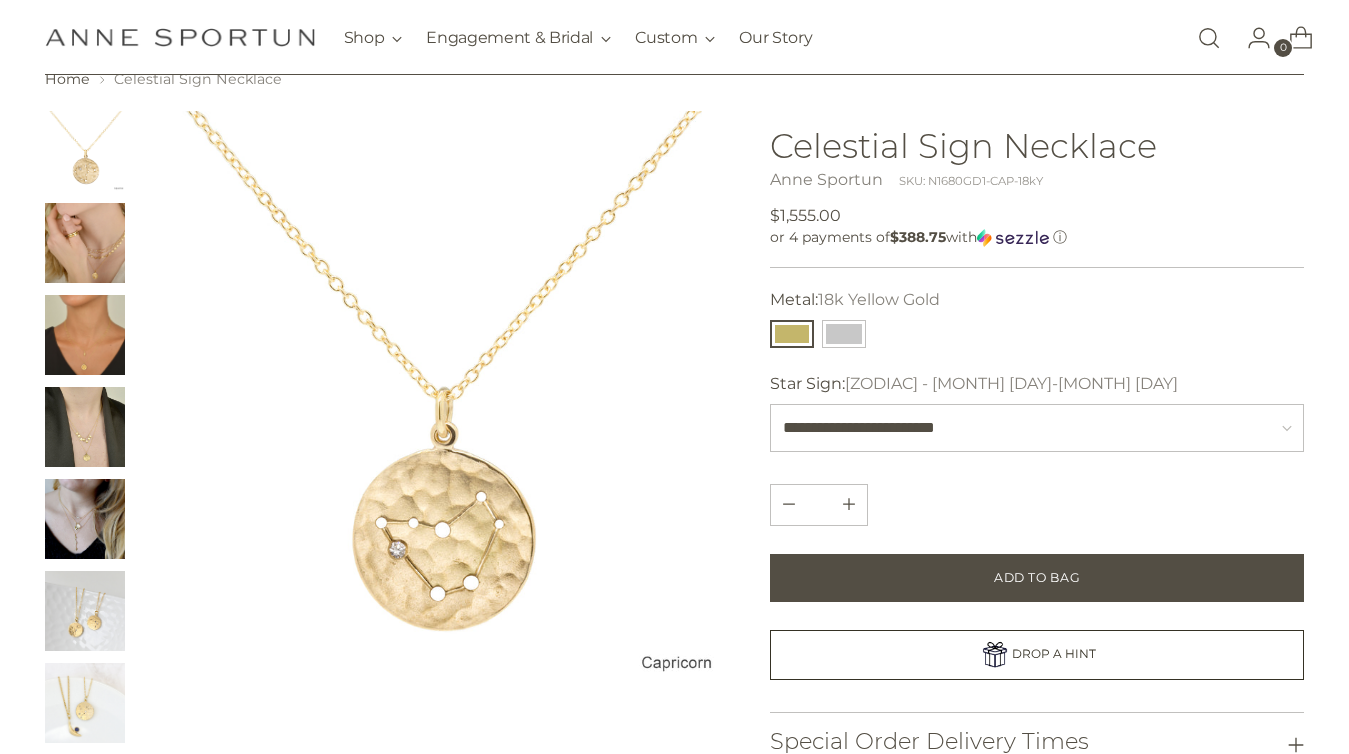 click on "Home
Celestial Sign Necklace" at bounding box center (674, 617) 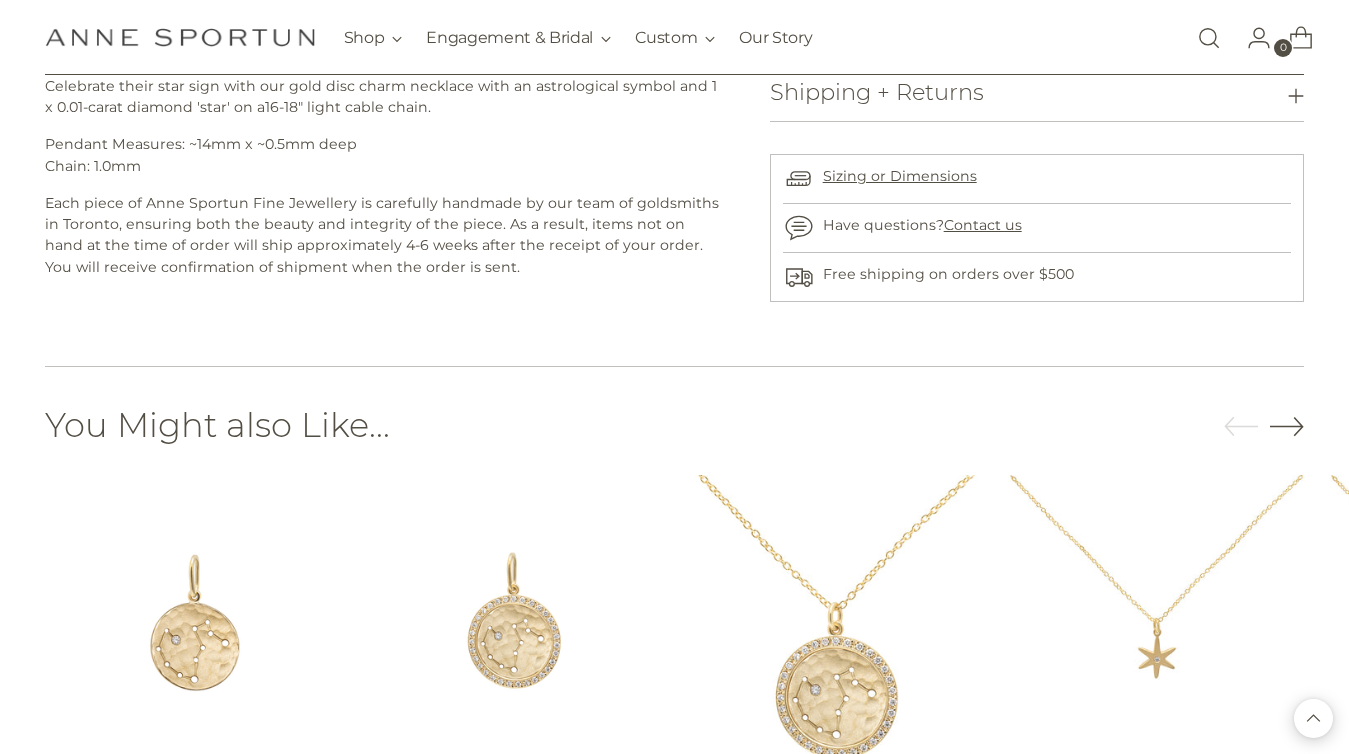 scroll, scrollTop: 1176, scrollLeft: 0, axis: vertical 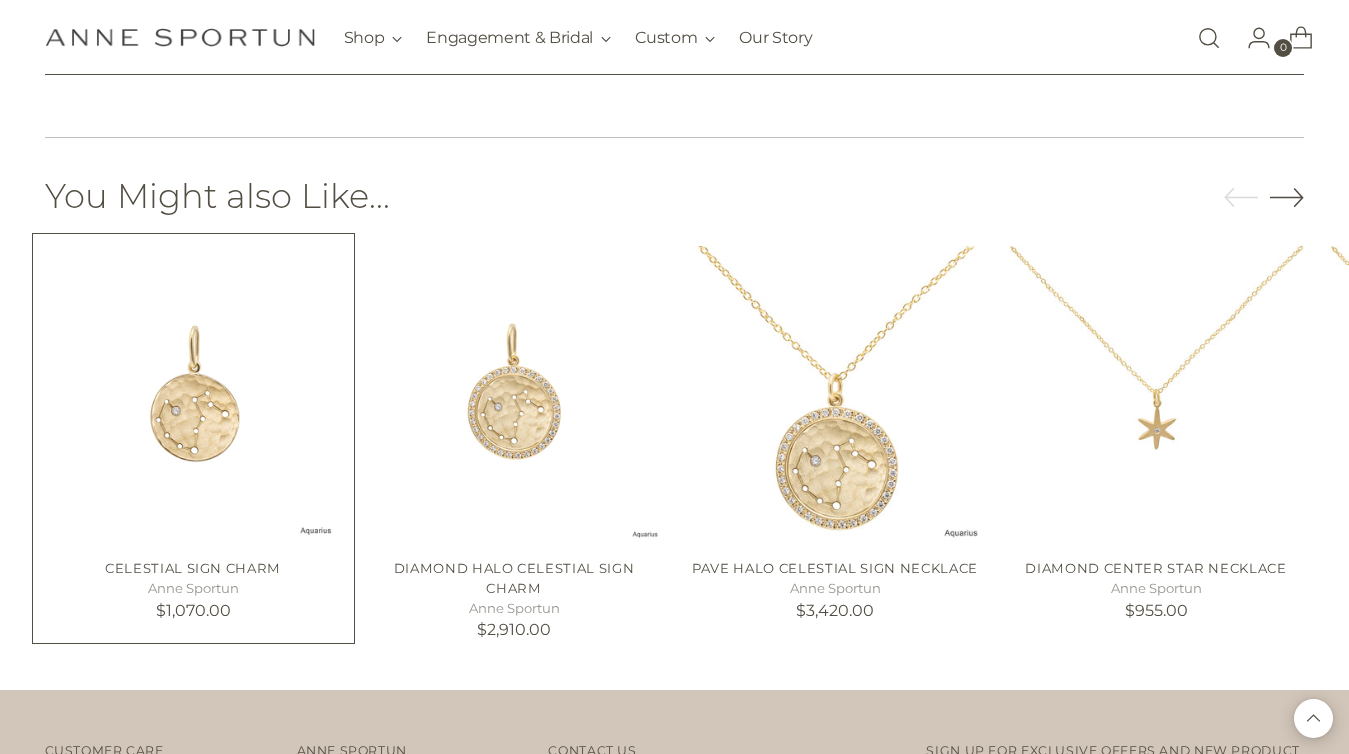 click on "Anne Sportun" at bounding box center (193, 589) 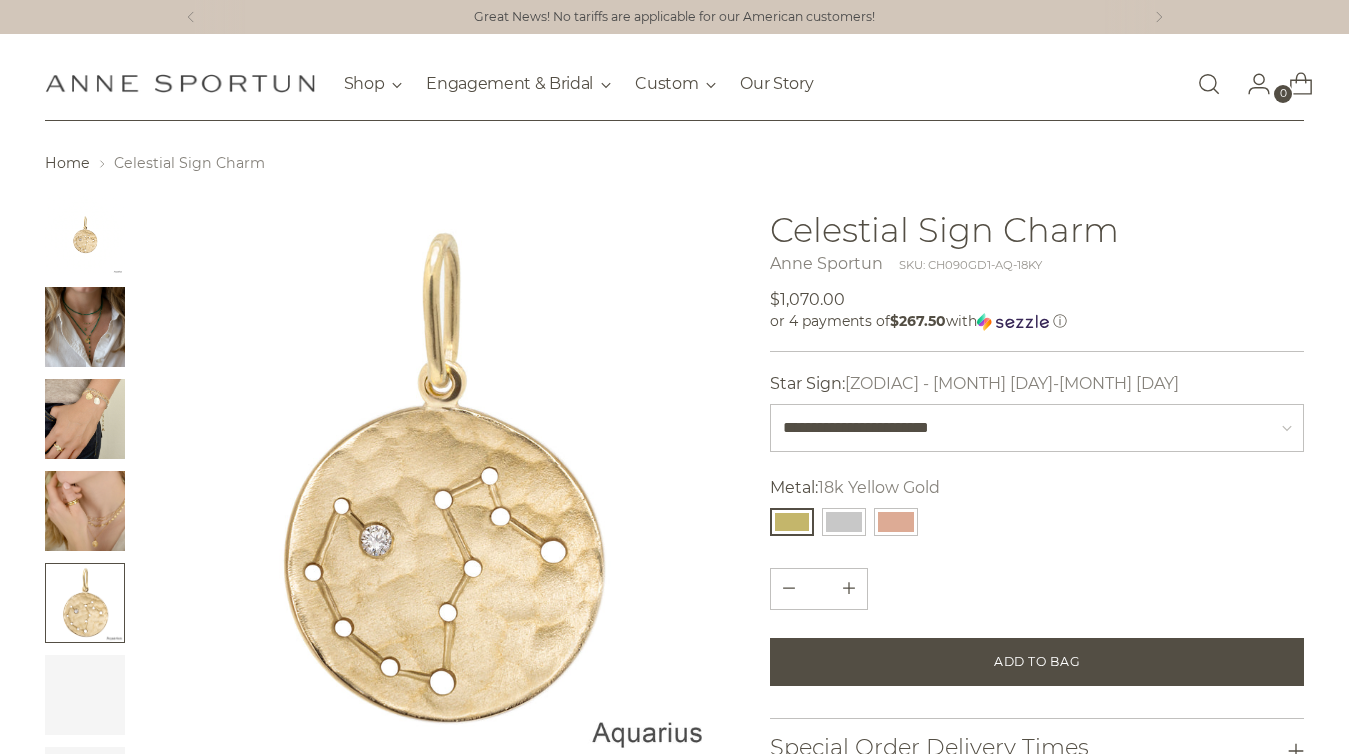 scroll, scrollTop: 0, scrollLeft: 0, axis: both 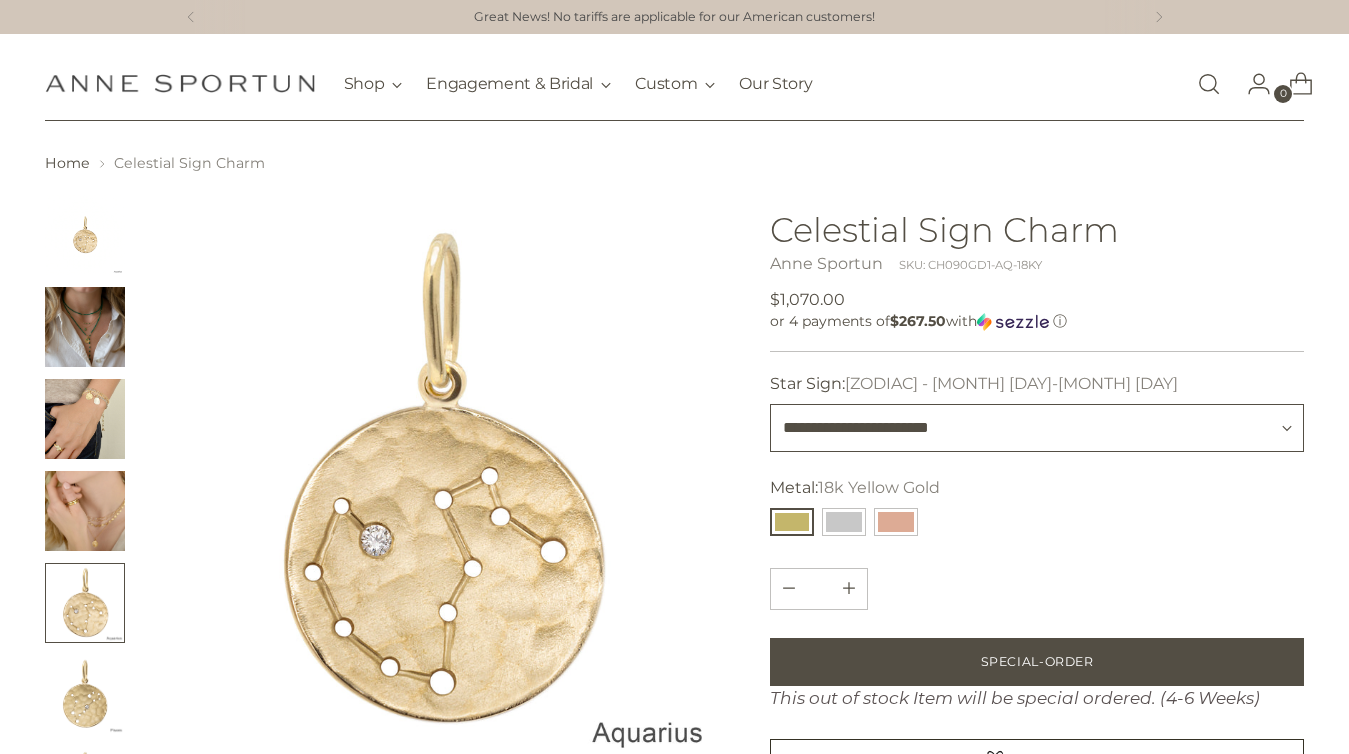 select on "**********" 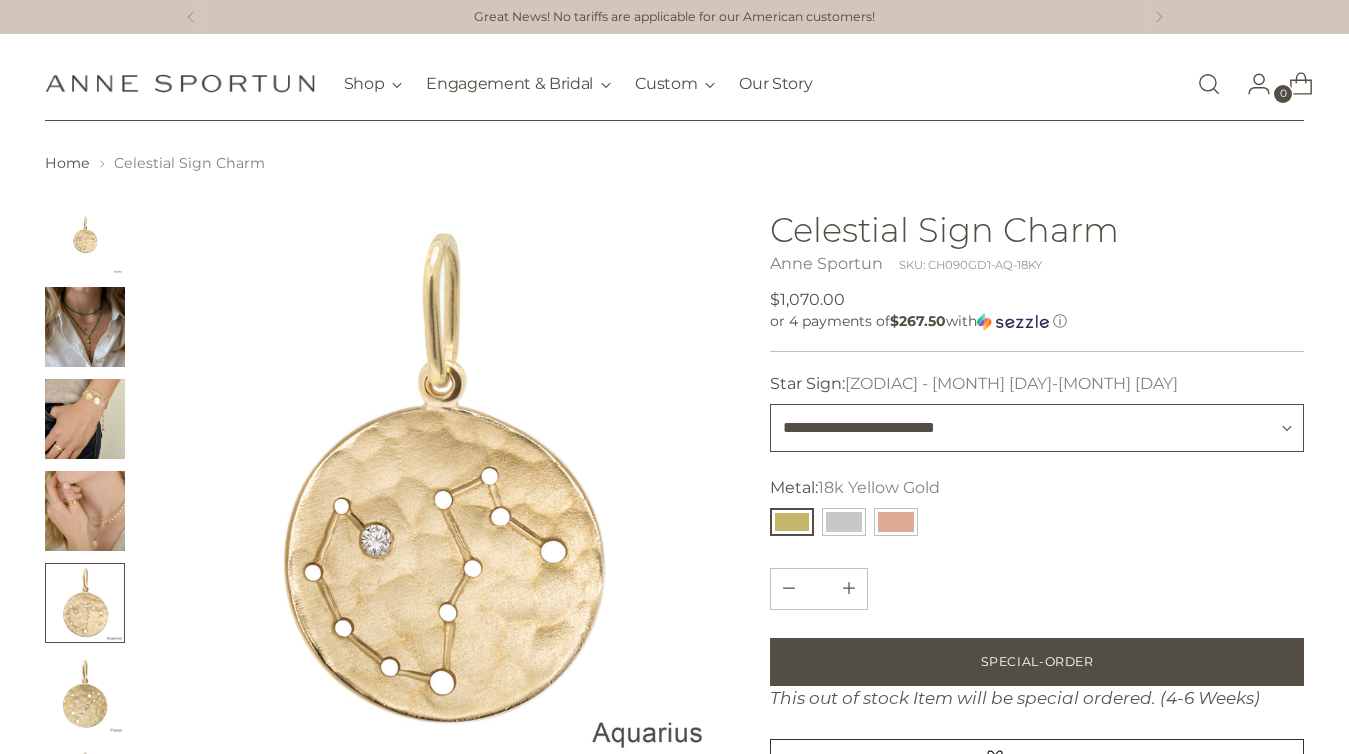 type 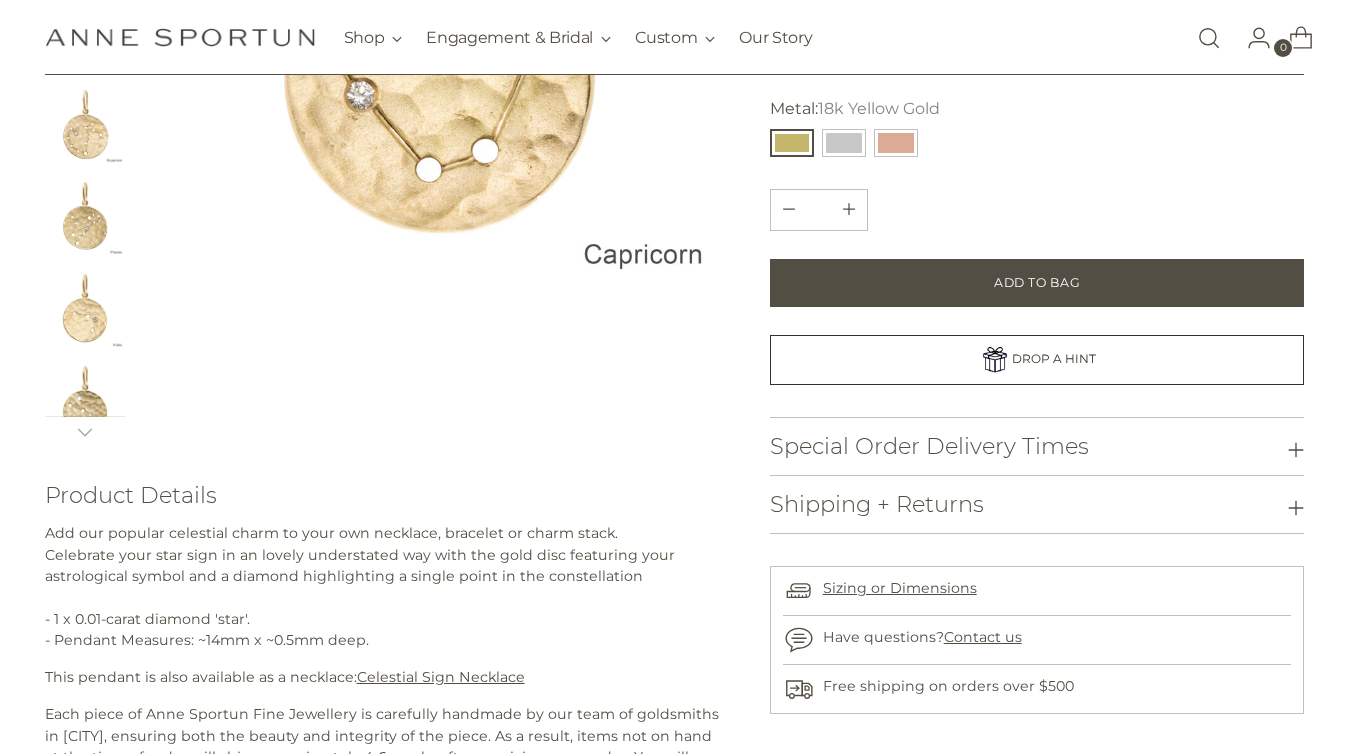 scroll, scrollTop: 548, scrollLeft: 0, axis: vertical 